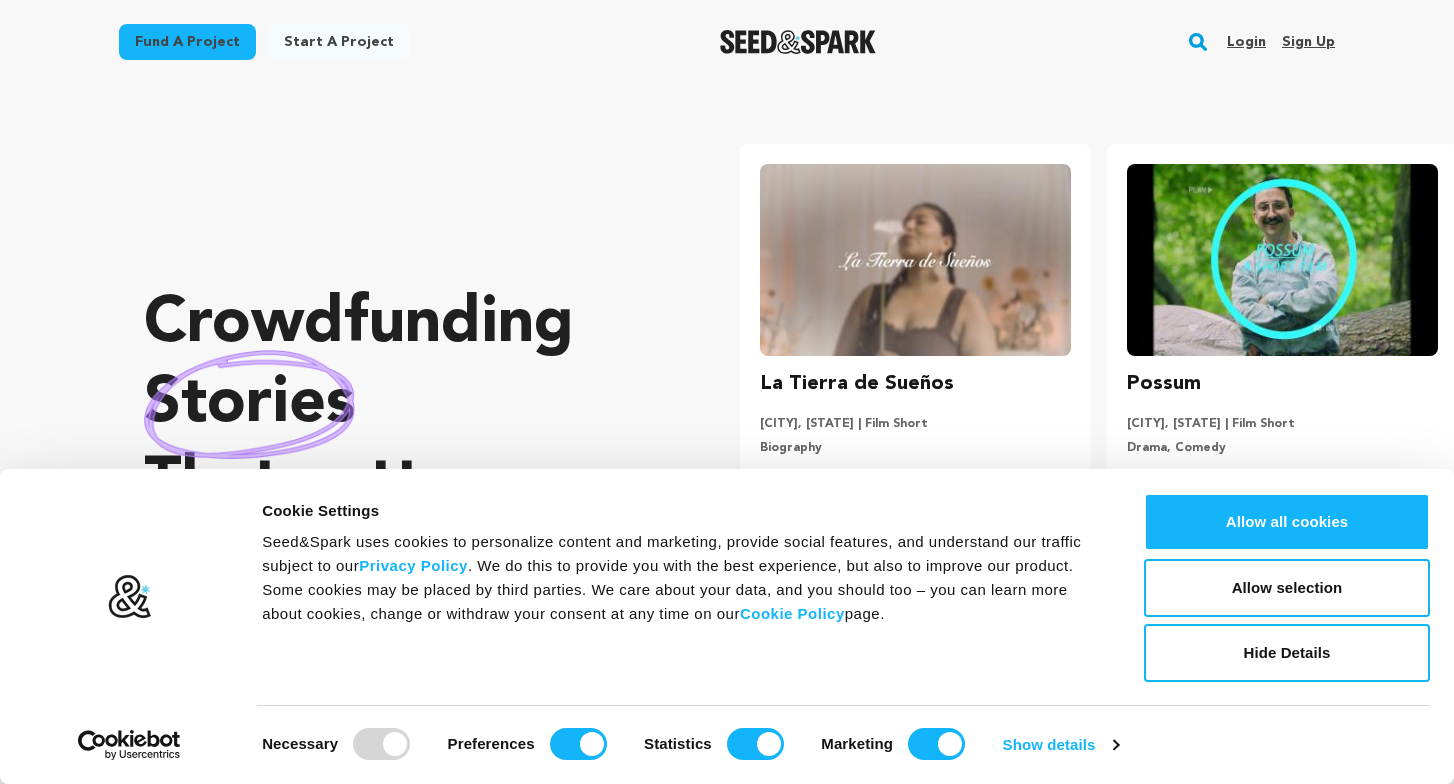 scroll, scrollTop: 0, scrollLeft: 0, axis: both 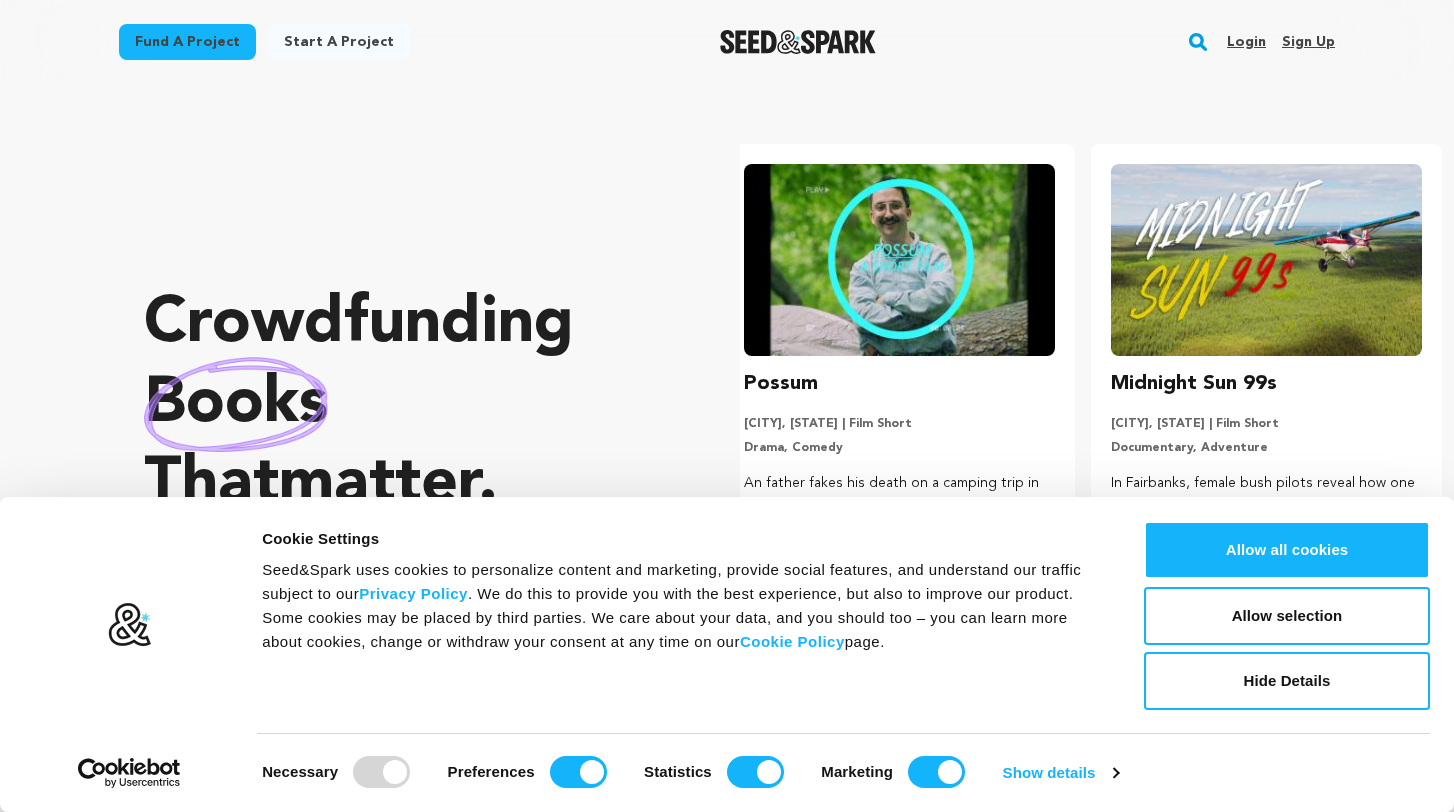 click on "Login" at bounding box center [1246, 42] 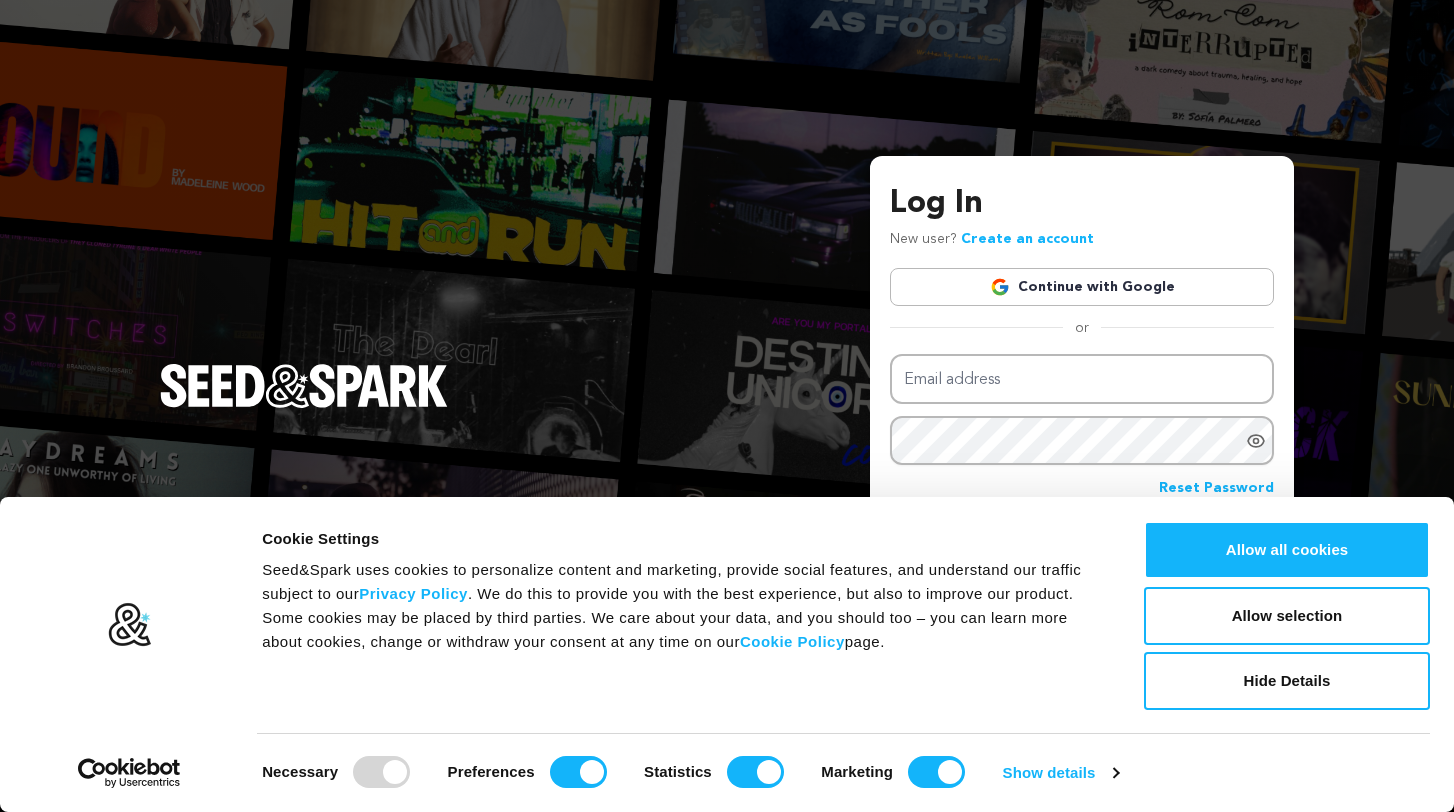 scroll, scrollTop: 0, scrollLeft: 0, axis: both 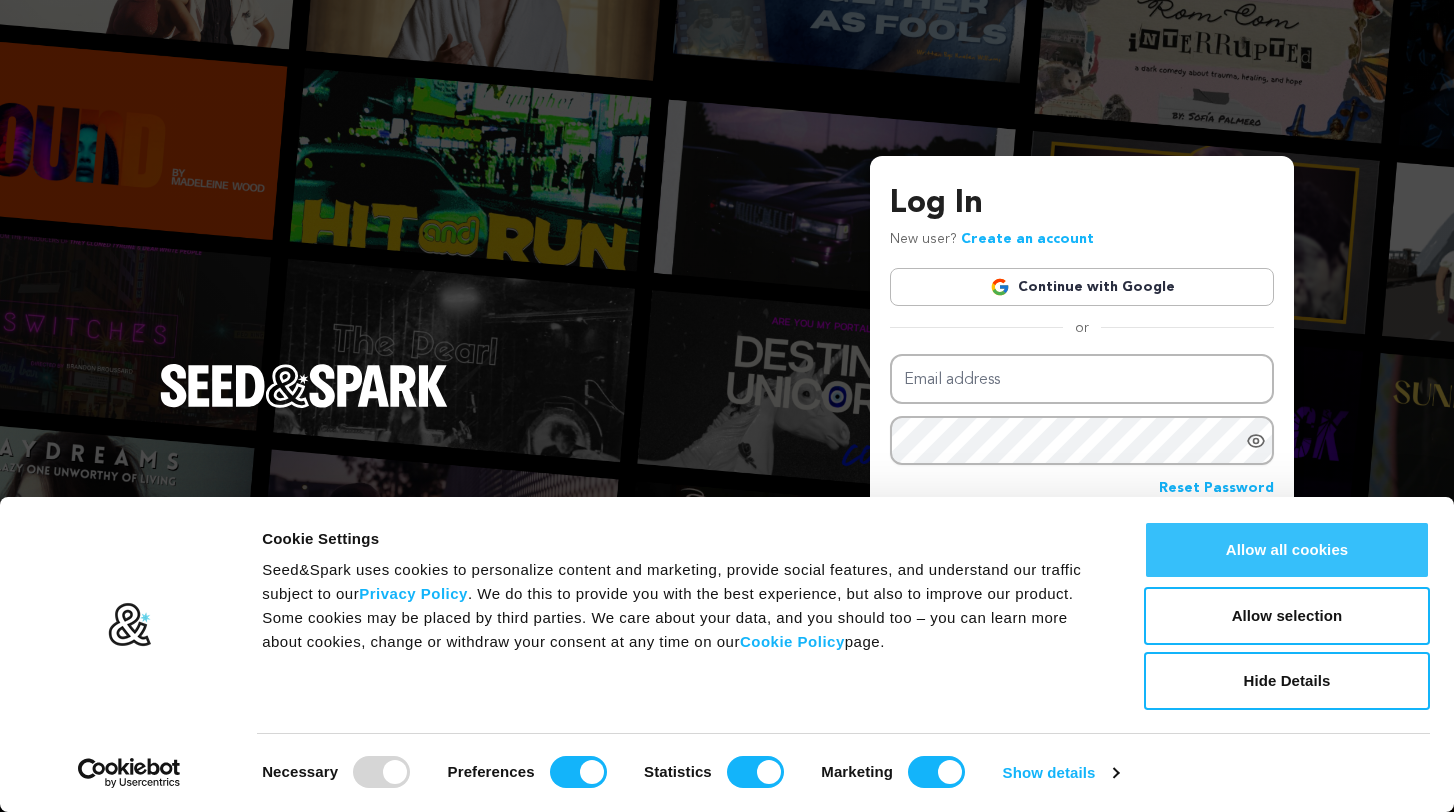 click on "Allow all cookies" at bounding box center [1287, 550] 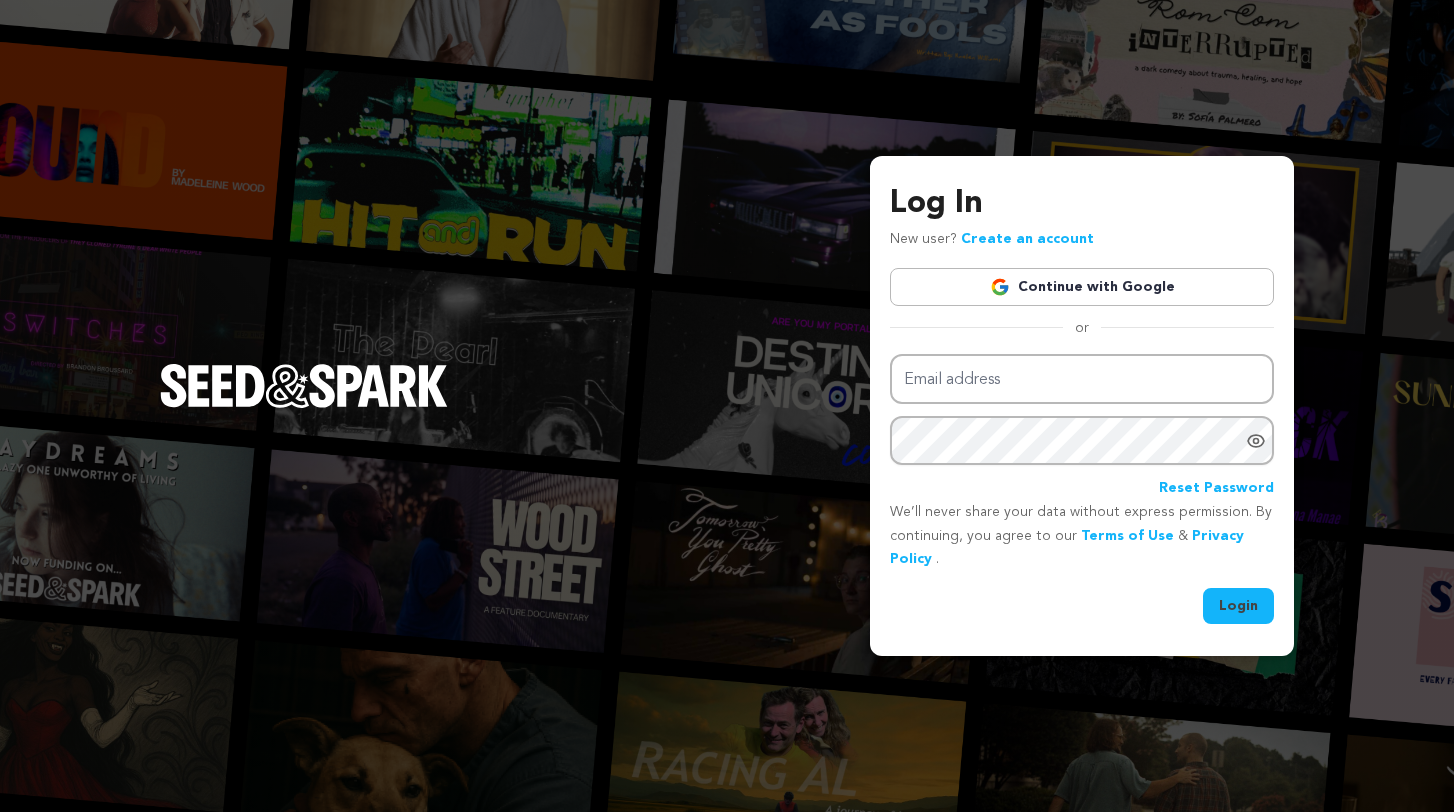 click on "Continue with Google" at bounding box center [1082, 287] 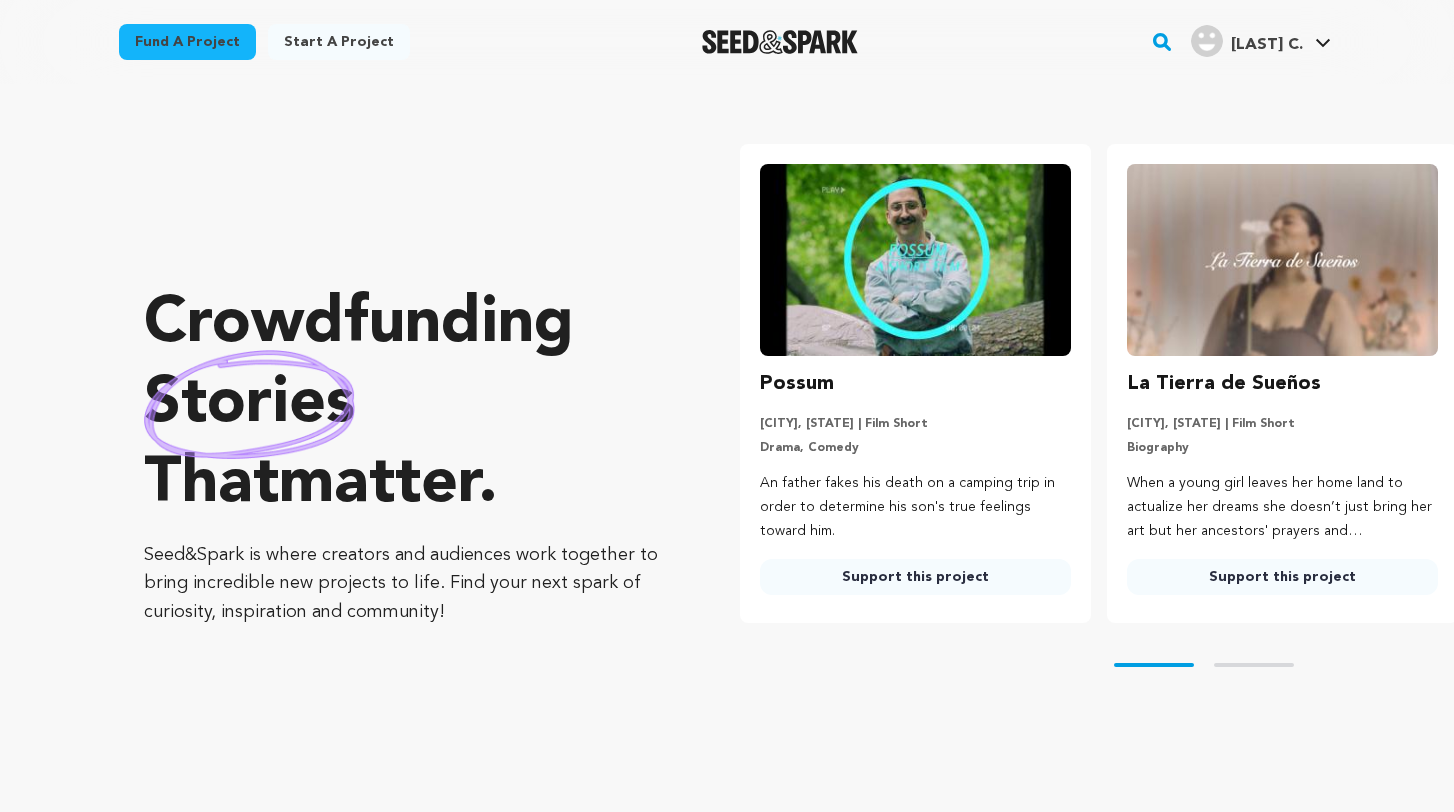 scroll, scrollTop: 0, scrollLeft: 0, axis: both 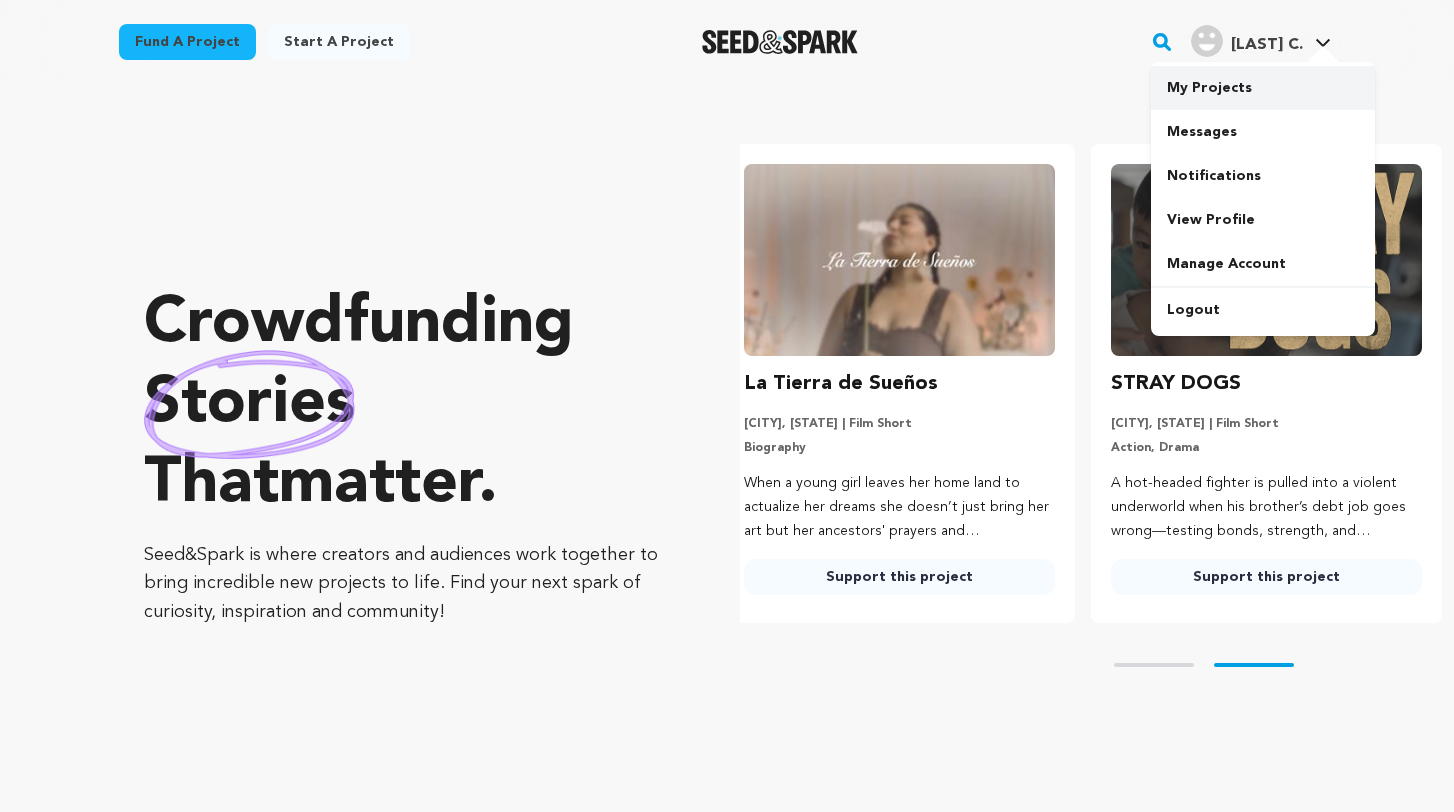 click on "My Projects" at bounding box center (1263, 88) 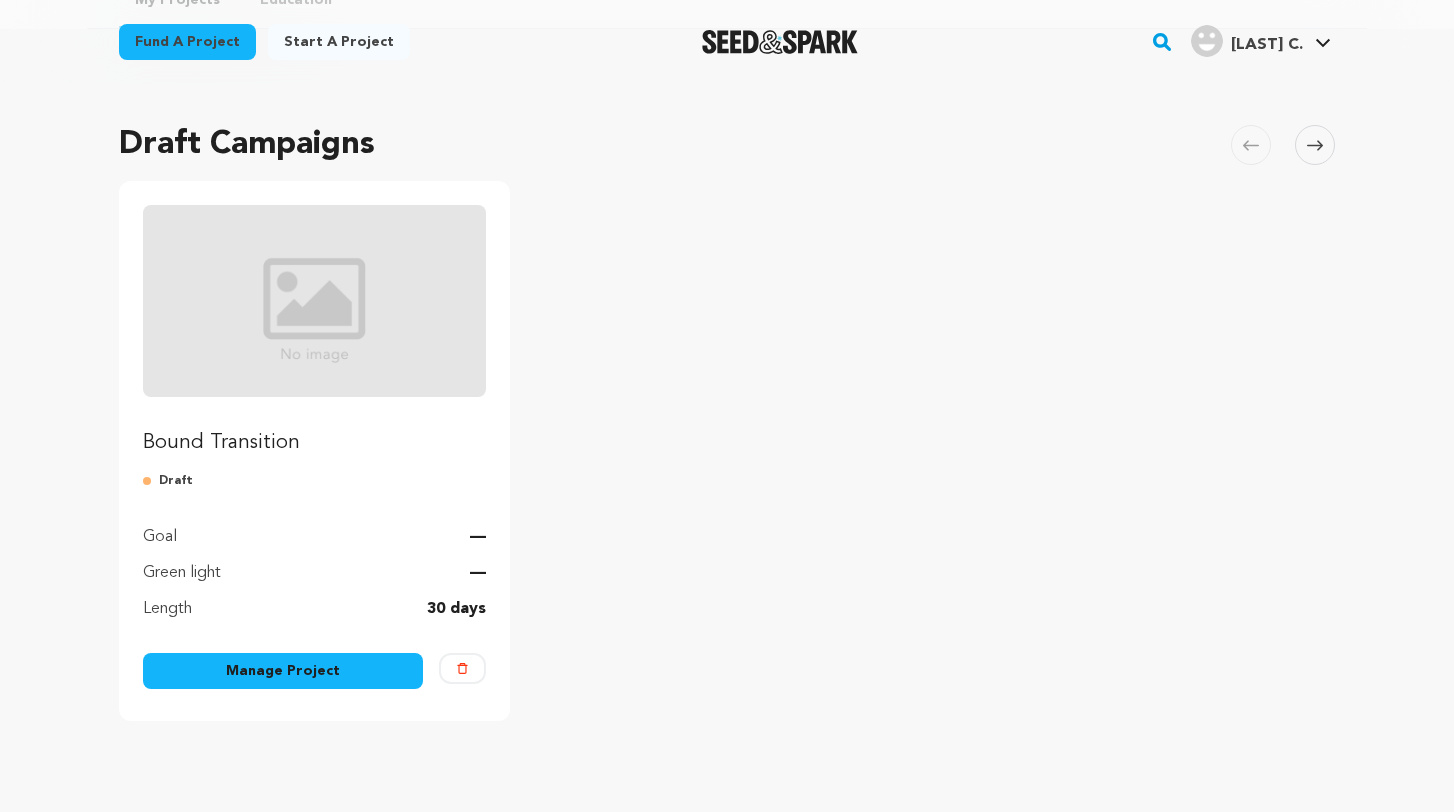 scroll, scrollTop: 113, scrollLeft: 0, axis: vertical 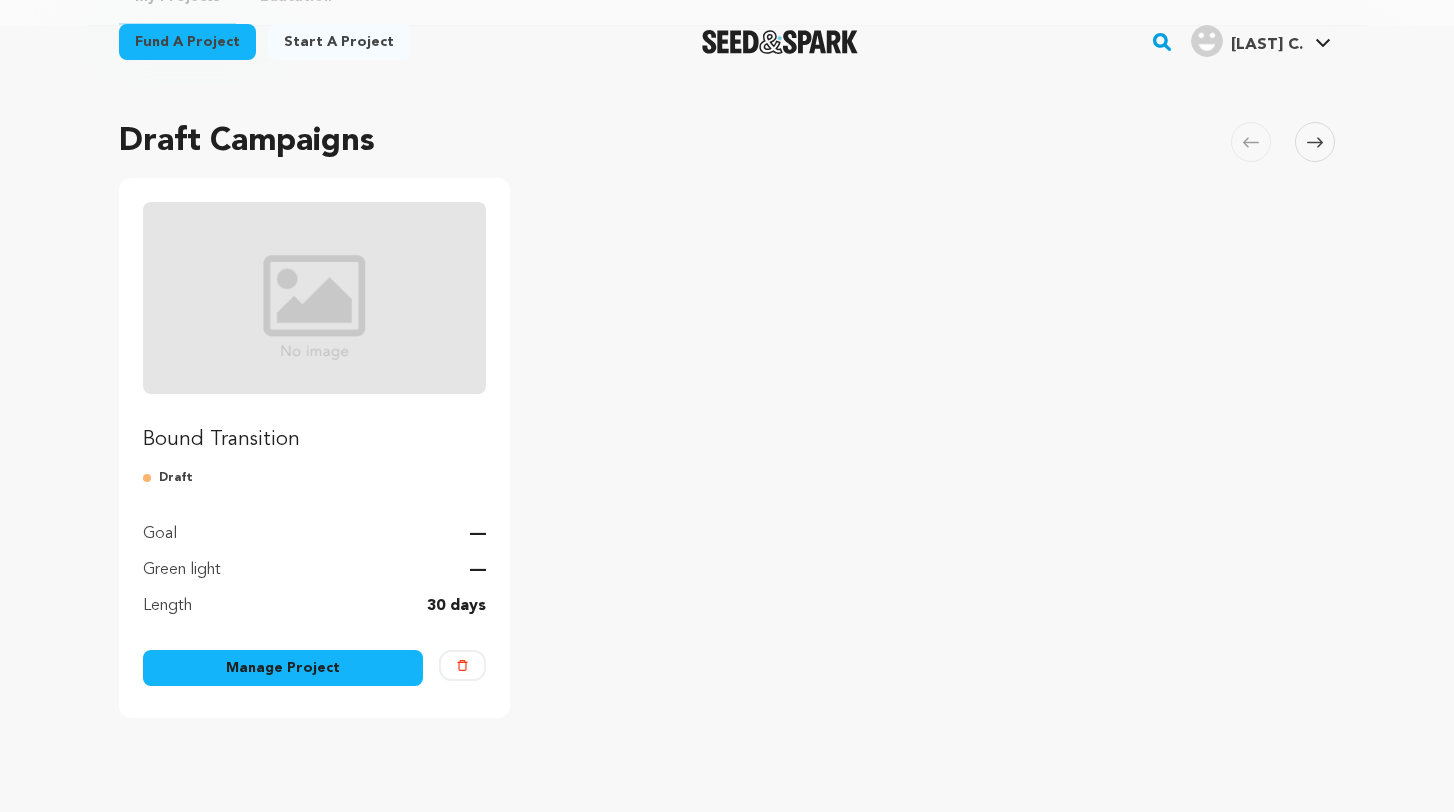 click on "Manage Project" at bounding box center [283, 668] 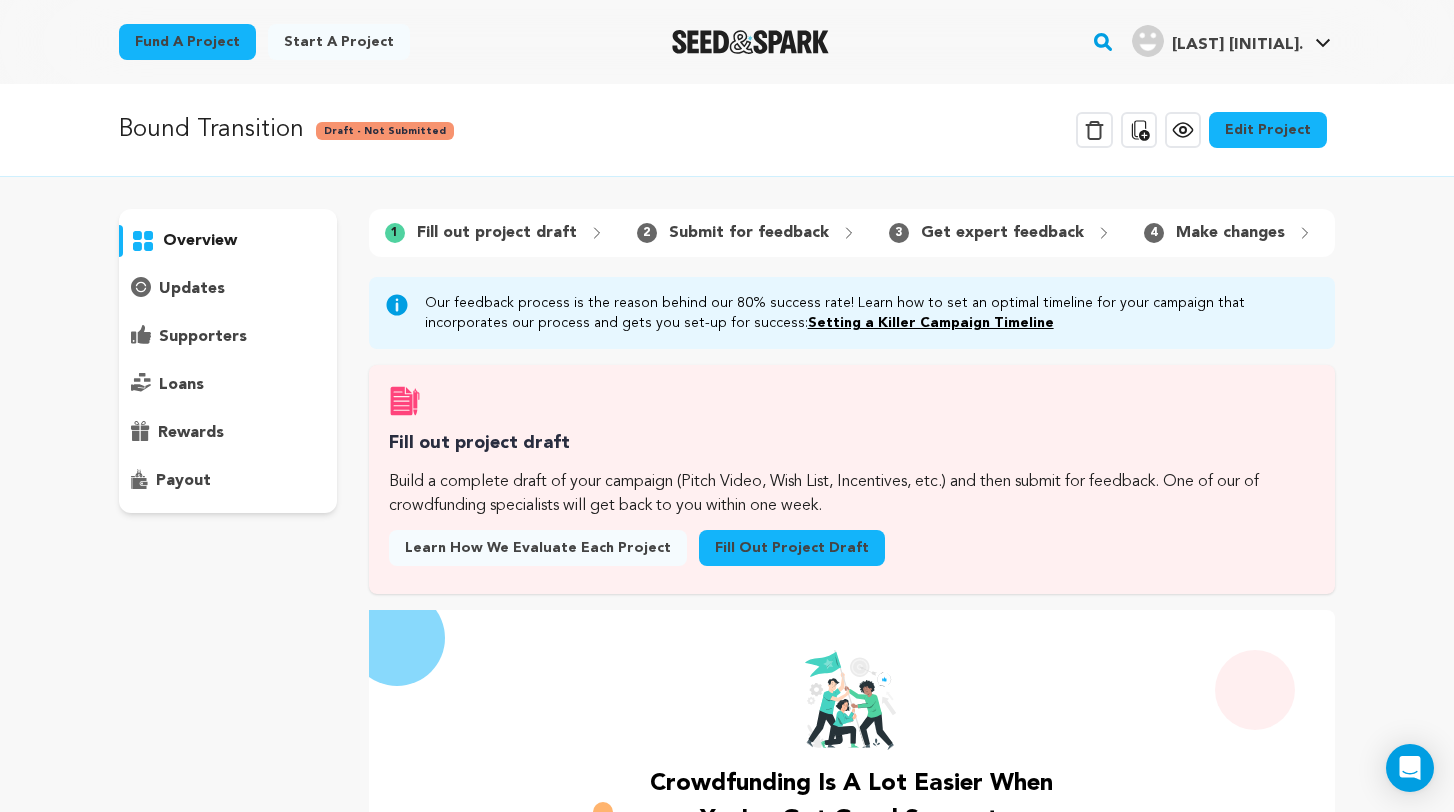 scroll, scrollTop: 0, scrollLeft: 0, axis: both 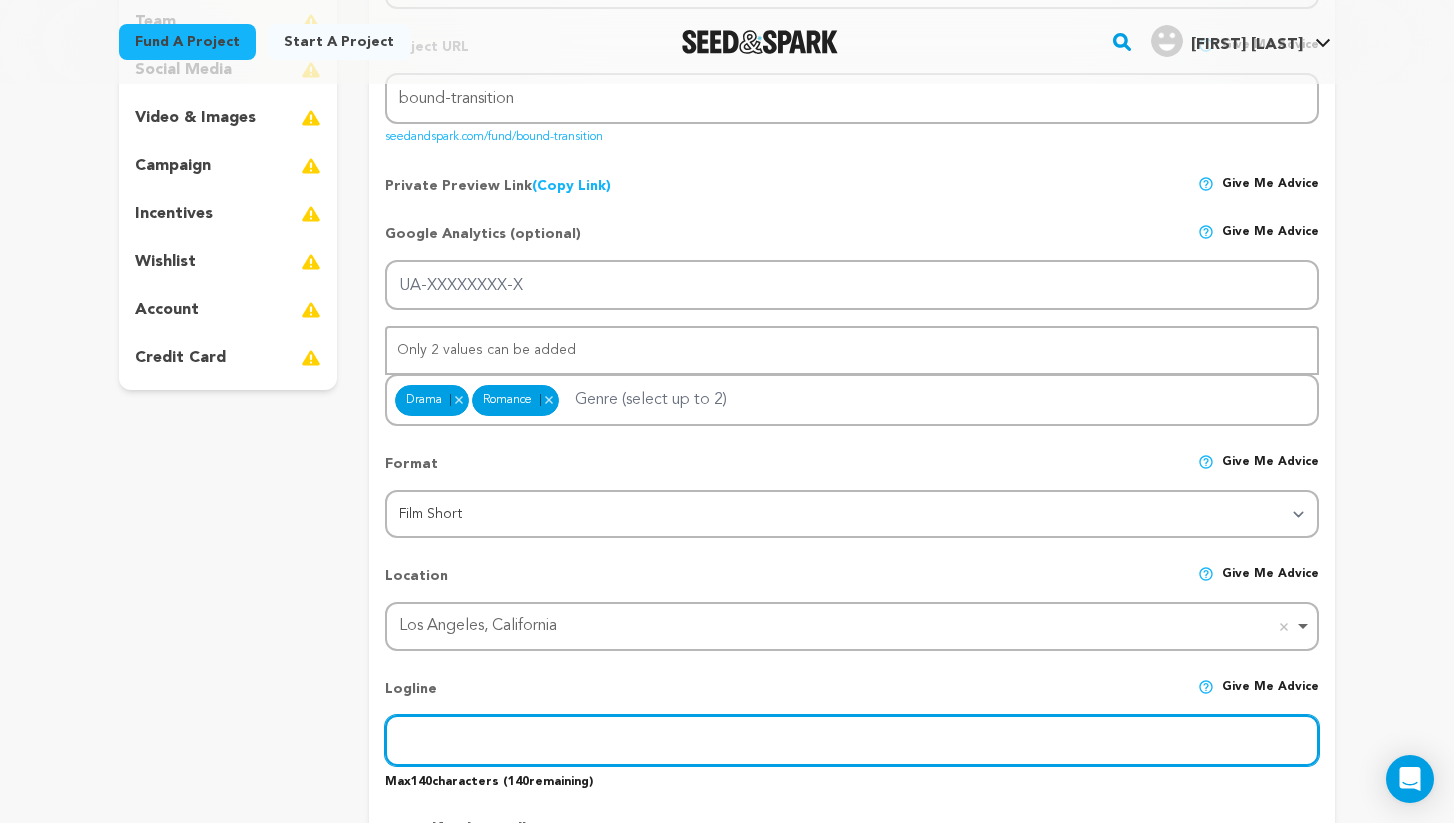 click at bounding box center (852, 740) 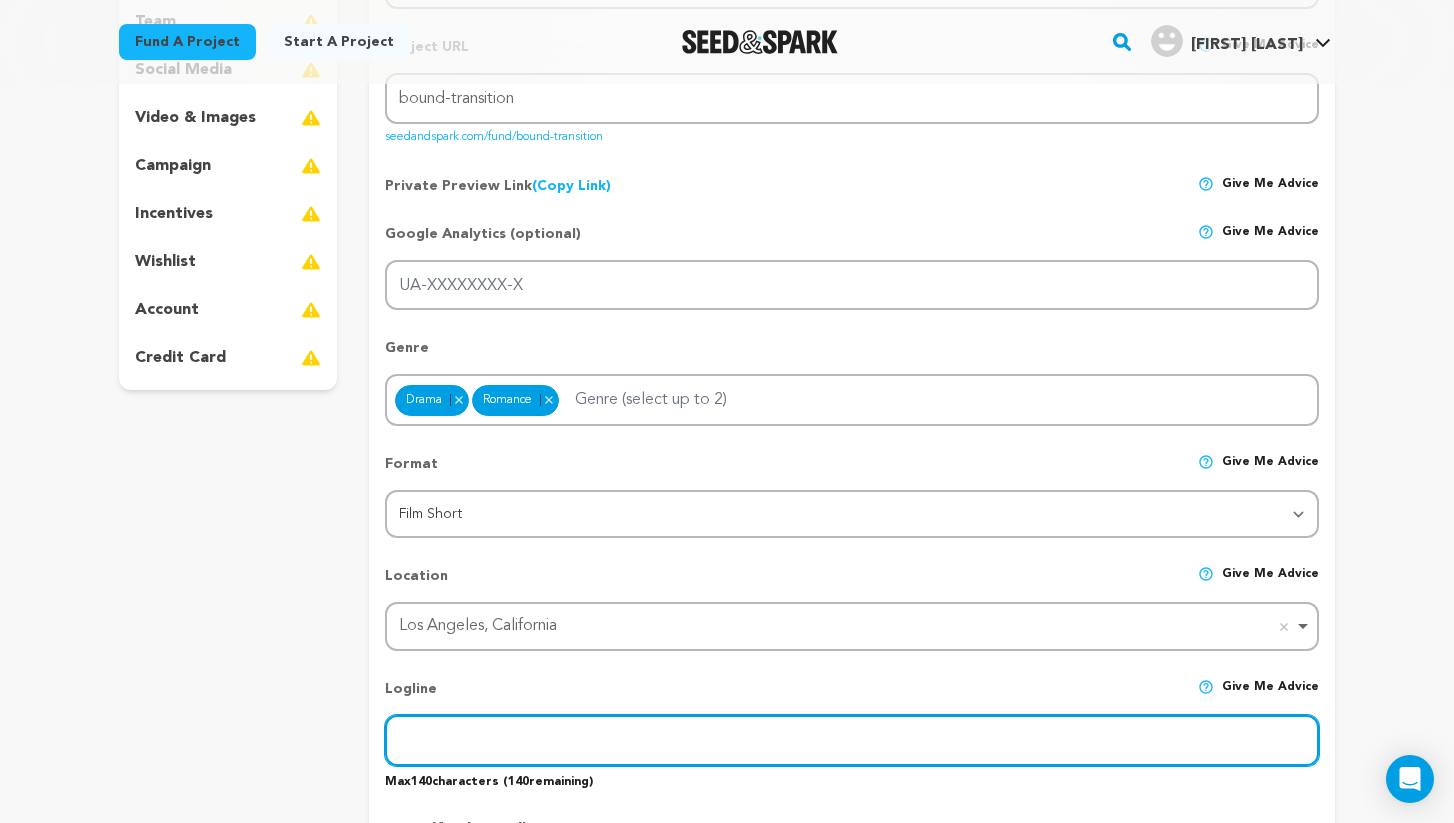 paste on "After a f ailed m arria ge proposal, wom a a n must decide wh a t is next for her rela tionship p ast the night." 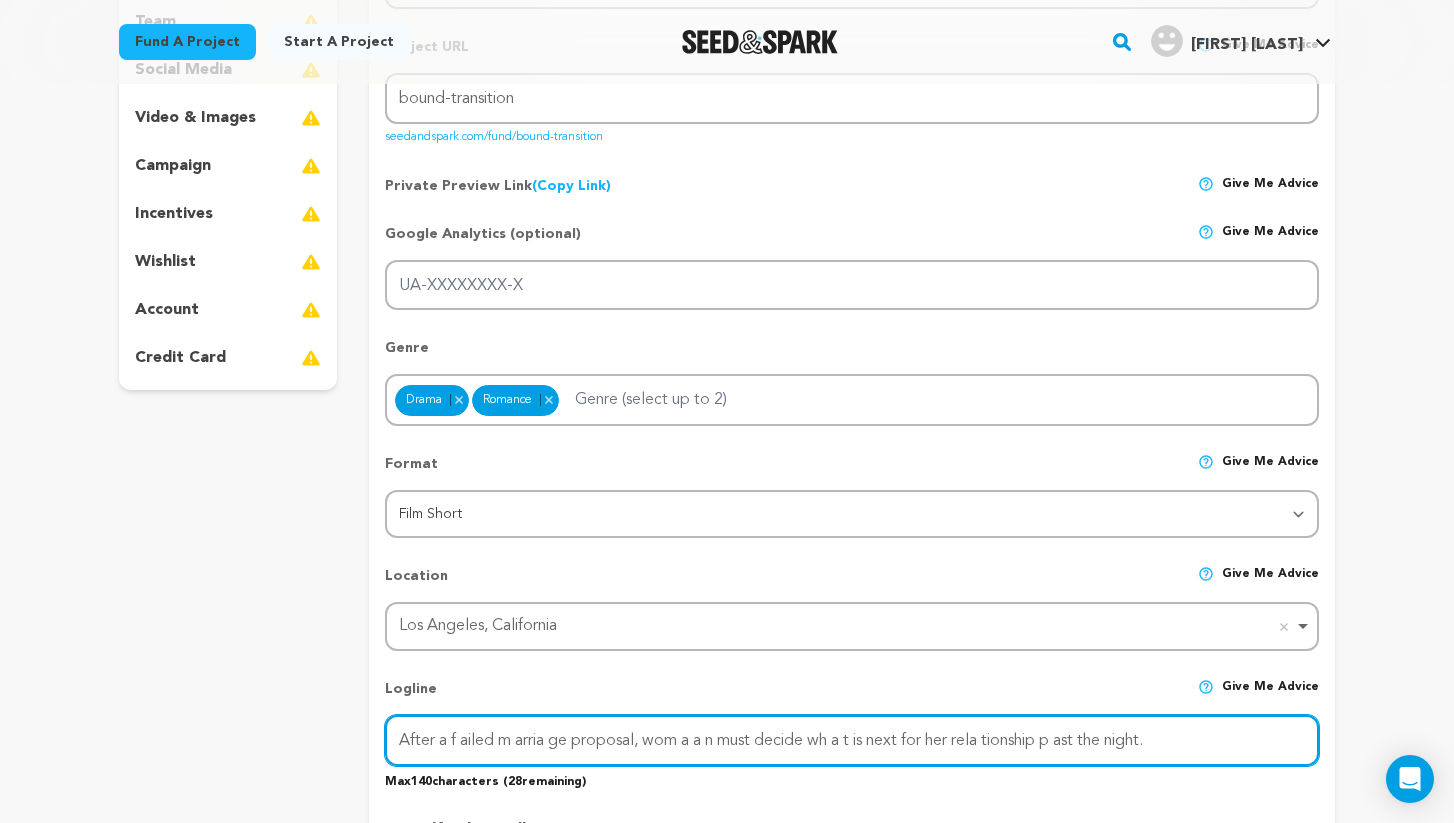 click on "After a f ailed m arria ge proposal, wom a a n must decide wh a t is next for her rela tionship p ast the night." at bounding box center (852, 740) 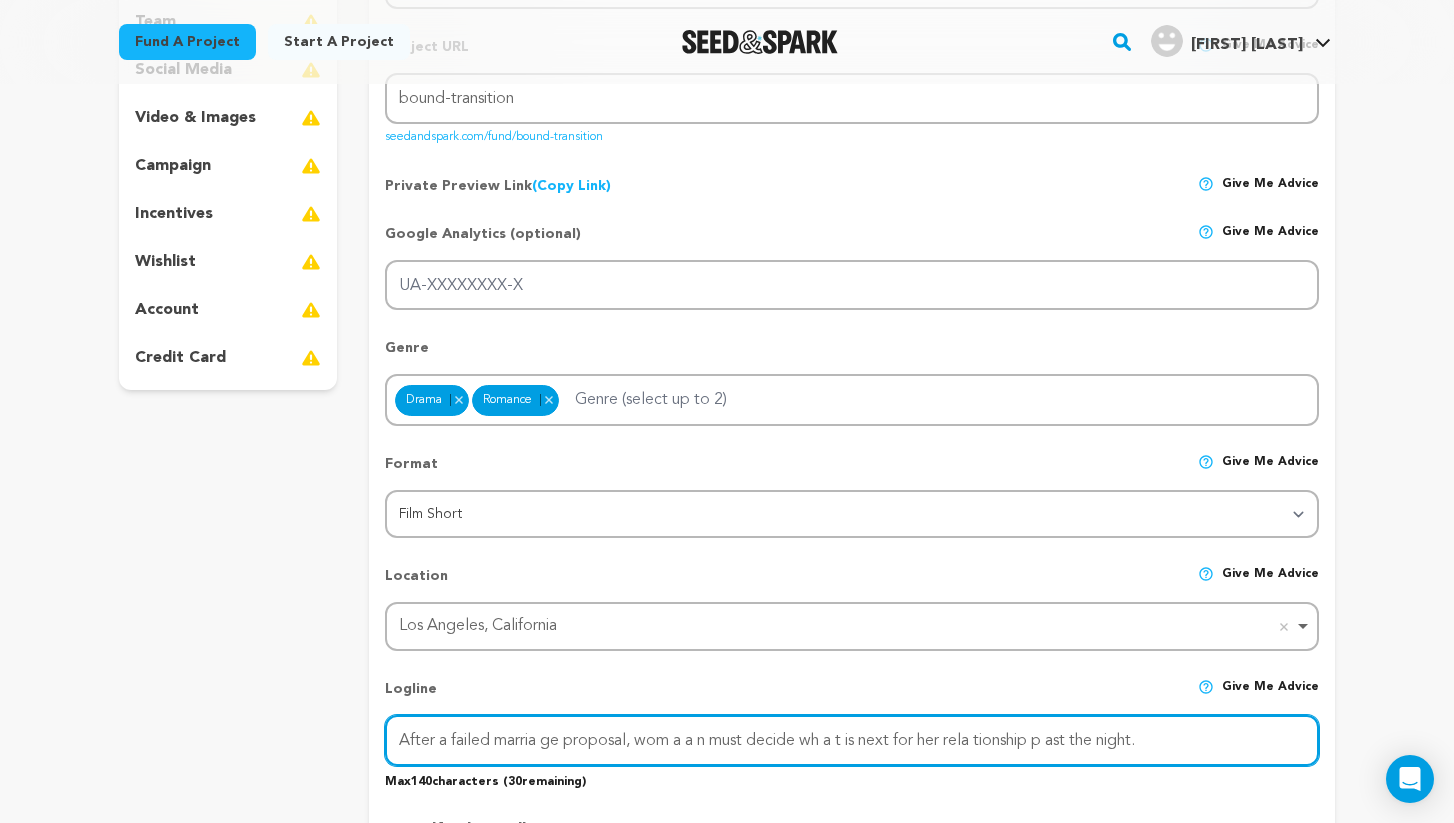 click on "After a failed marria ge proposal, wom a a n must decide wh a t is next for her rela tionship p ast the night." at bounding box center [852, 740] 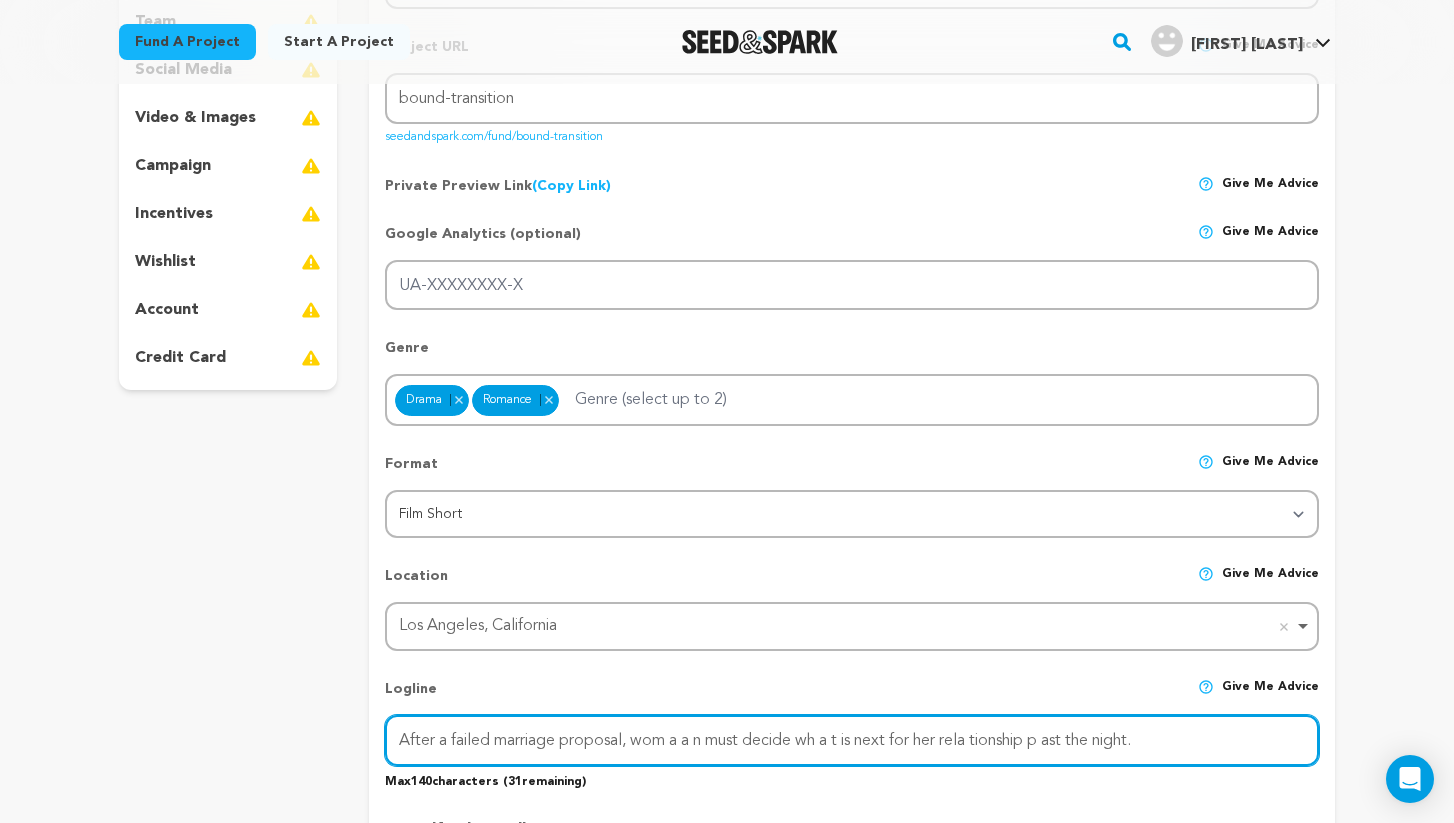 click on "After a failed marriage proposal, wom a a n must decide wh a t is next for her rela tionship p ast the night." at bounding box center [852, 740] 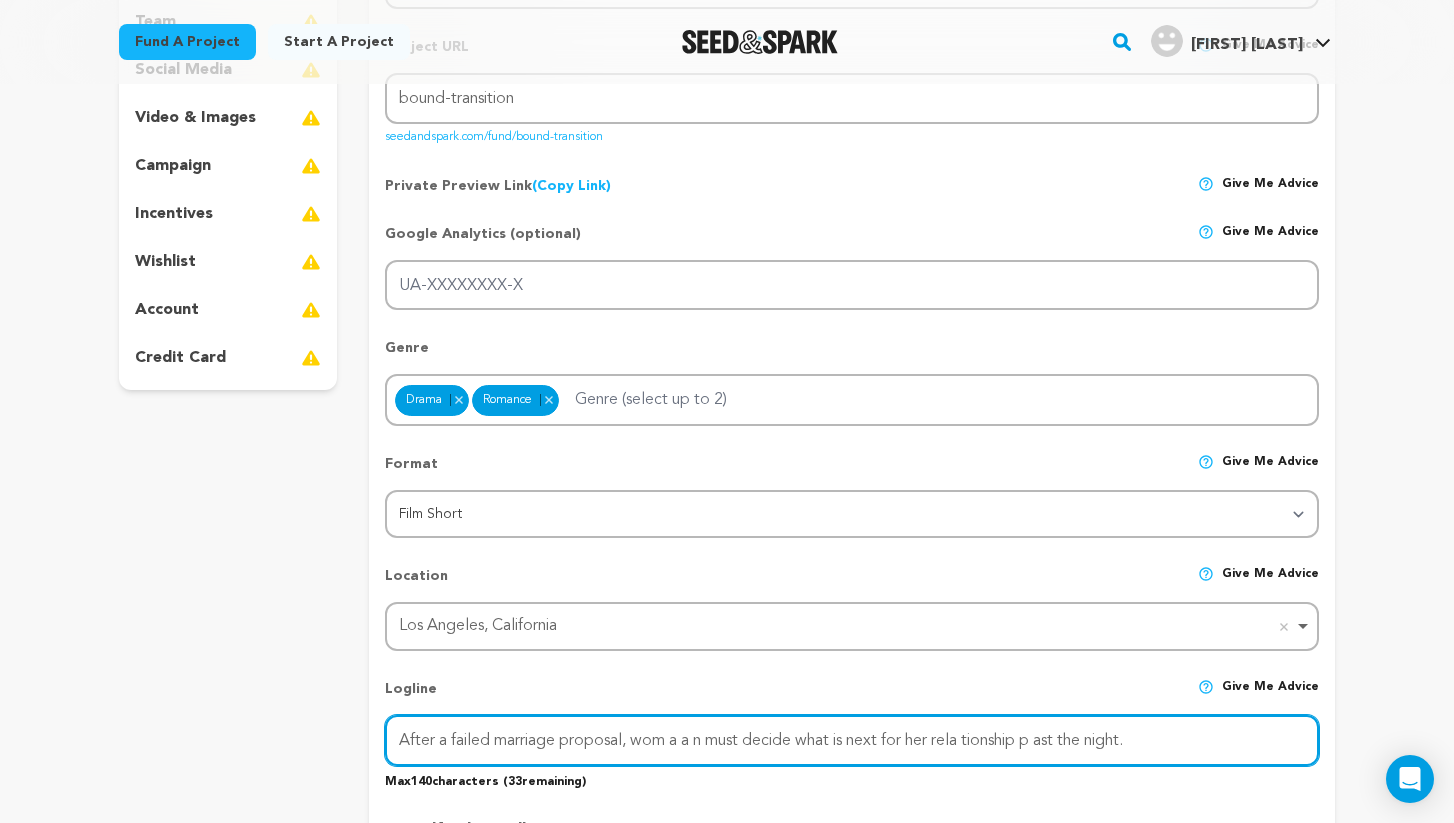 click on "After a failed marriage proposal, wom a a n must decide what is next for her rela tionship p ast the night." at bounding box center (852, 740) 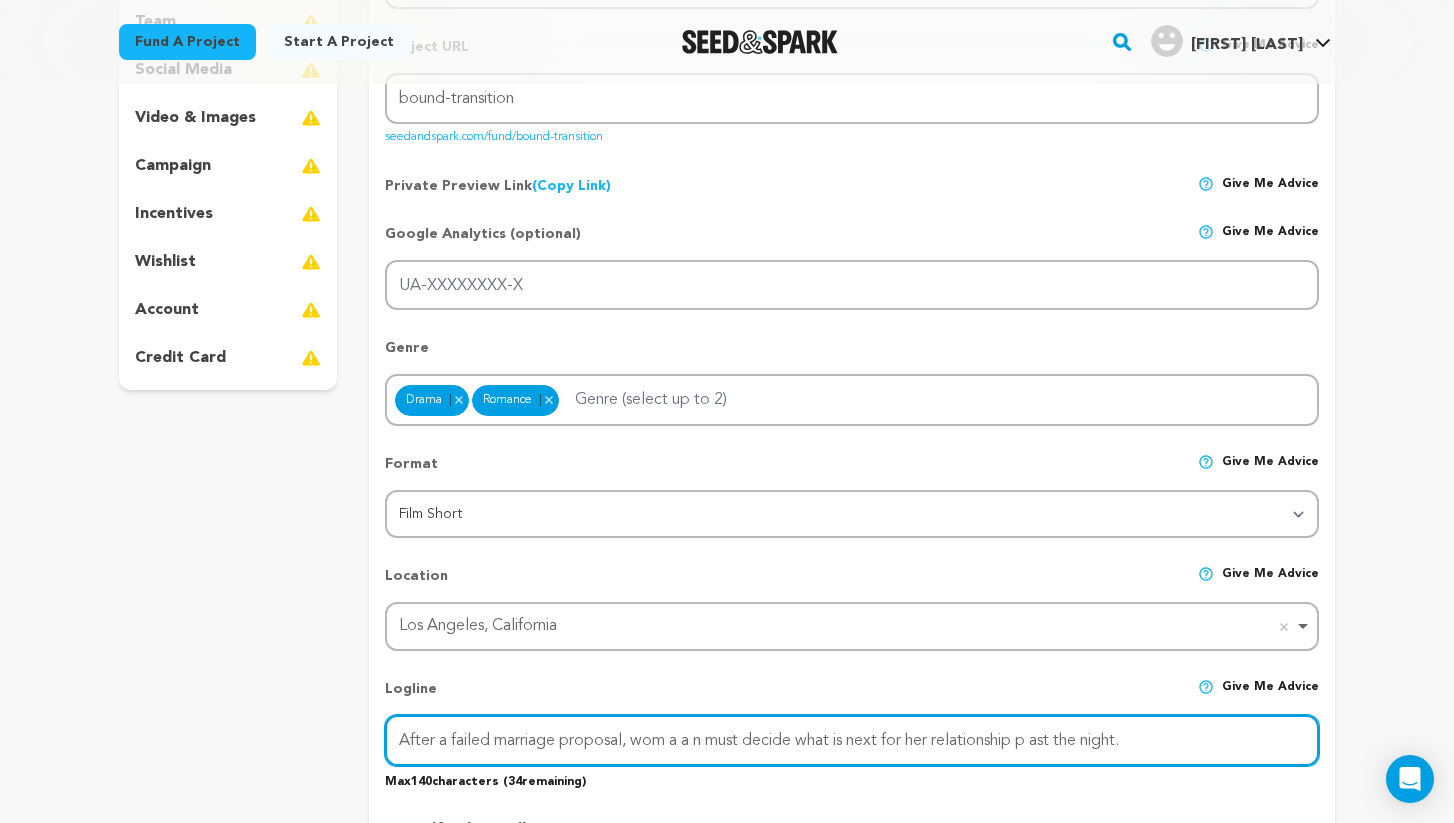 click on "After a failed marriage proposal, wom a a n must decide what is next for her relationship p ast the night." at bounding box center (852, 740) 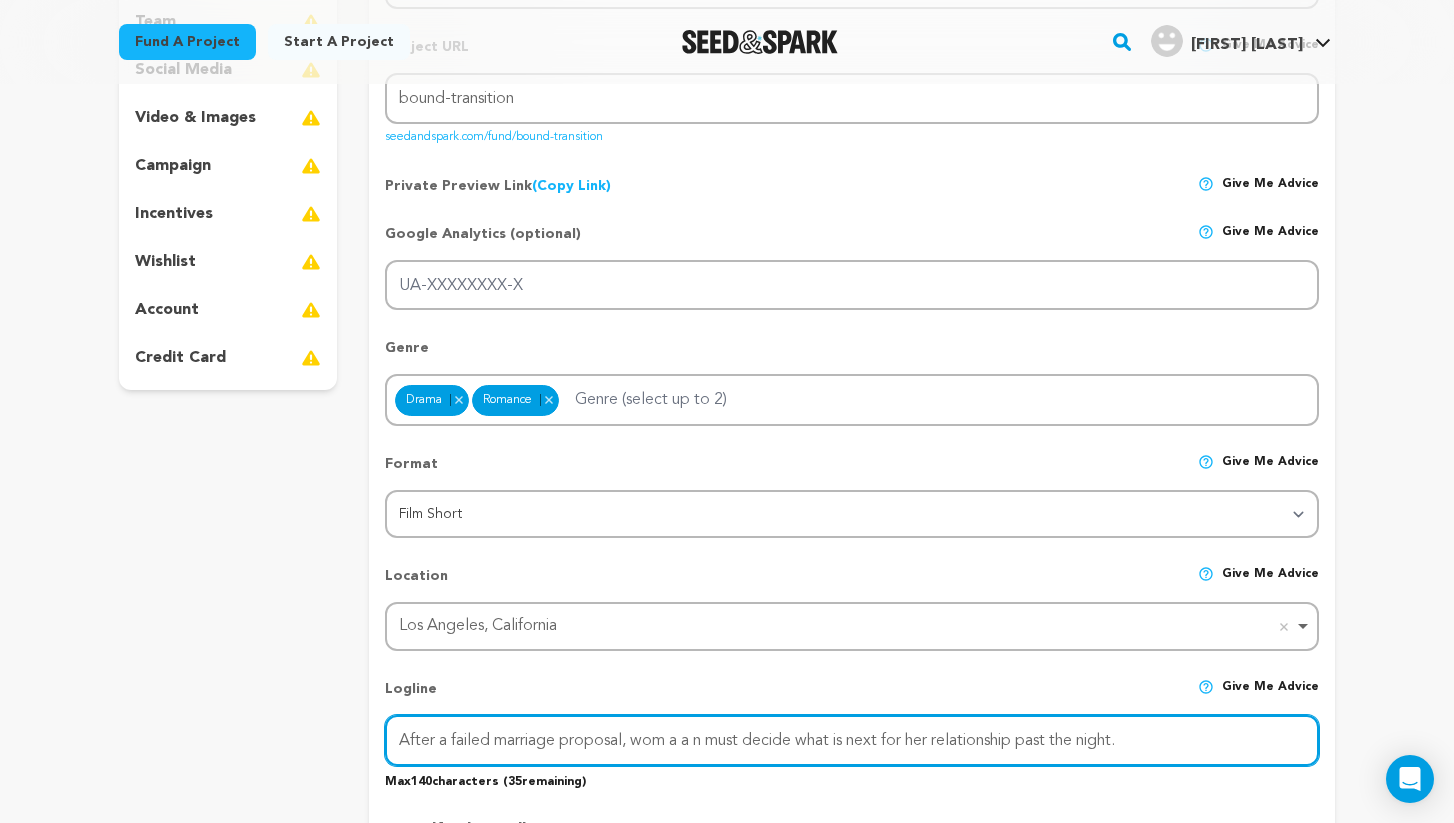 click on "After a failed marriage proposal, wom a a n must decide what is next for her relationship past the night." at bounding box center (852, 740) 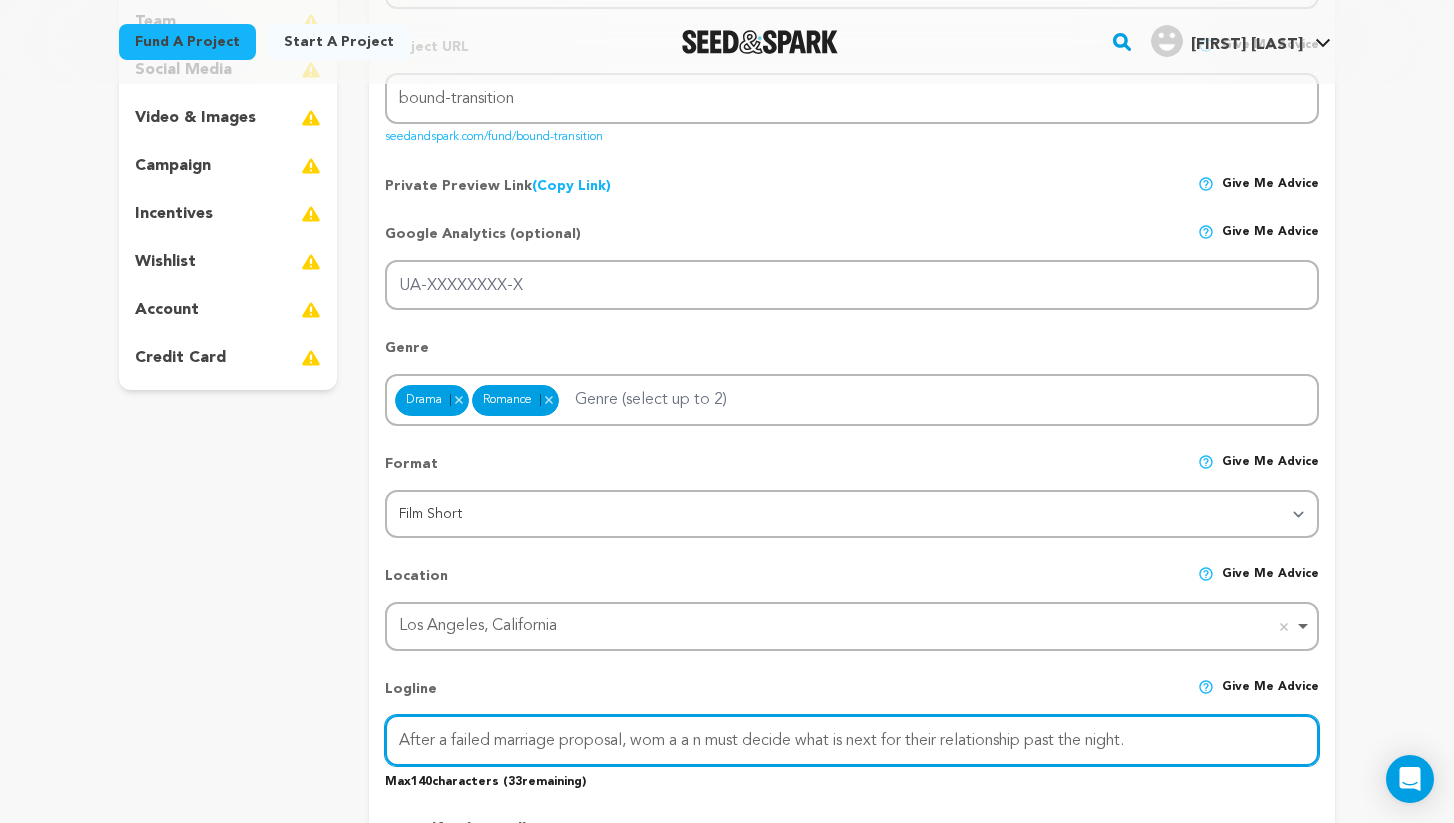 drag, startPoint x: 693, startPoint y: 737, endPoint x: 636, endPoint y: 736, distance: 57.00877 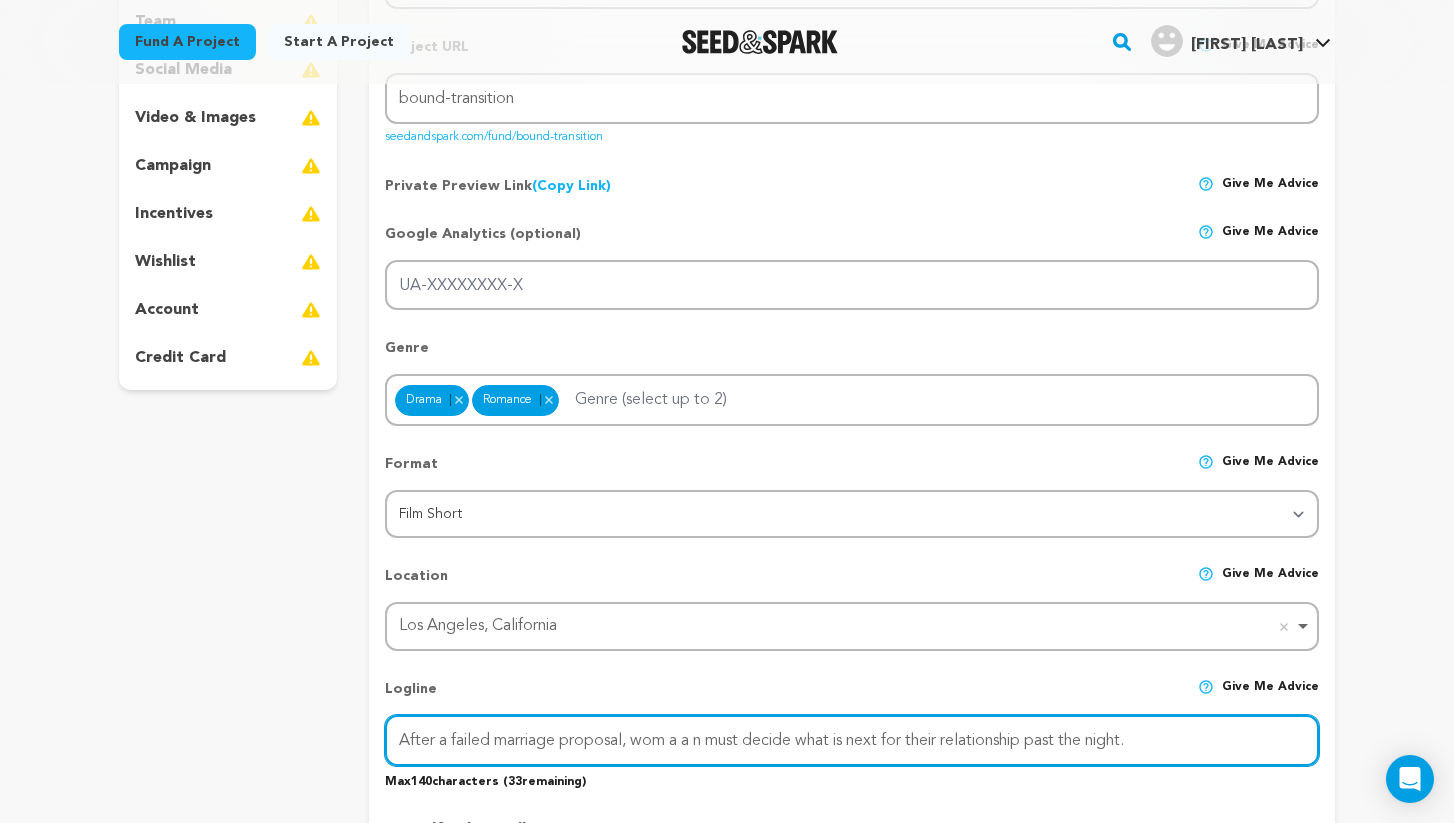 click on "After a failed marriage proposal, wom a a n must decide what is next for their relationship past the night." at bounding box center (852, 740) 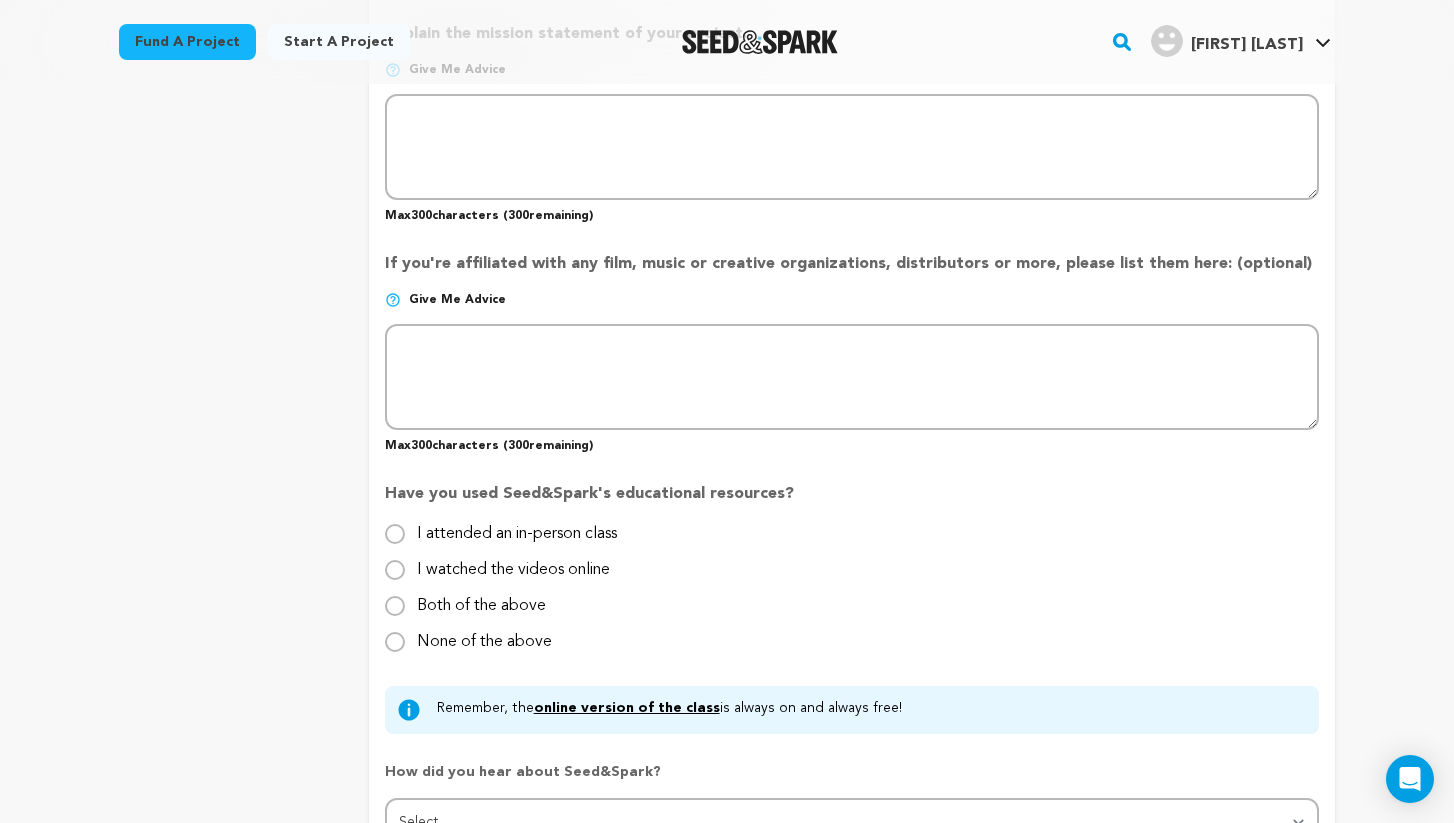 scroll, scrollTop: 1623, scrollLeft: 0, axis: vertical 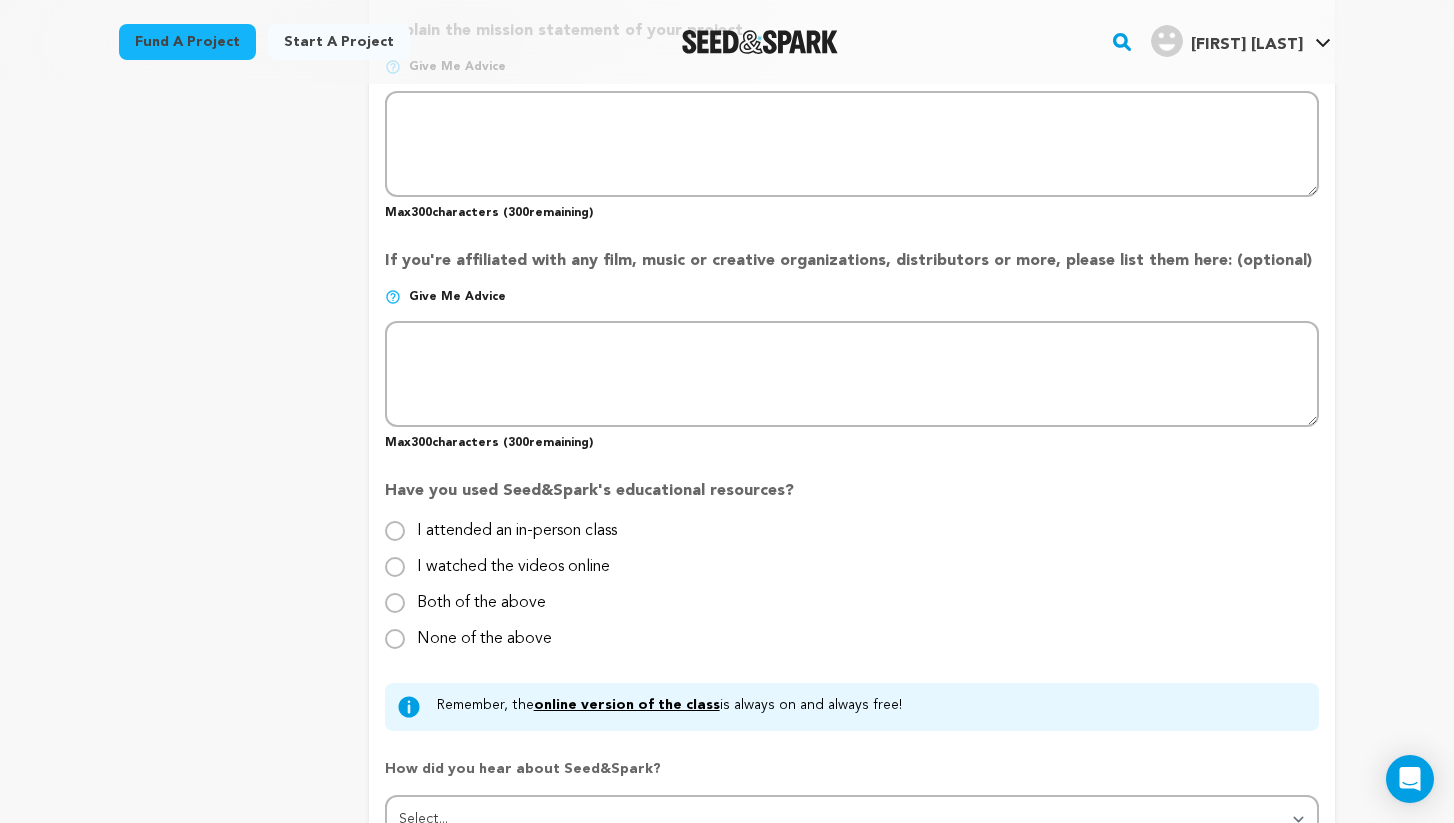 type on "After a failed marriage proposal, a couple must decide what is next for their relationship past the night." 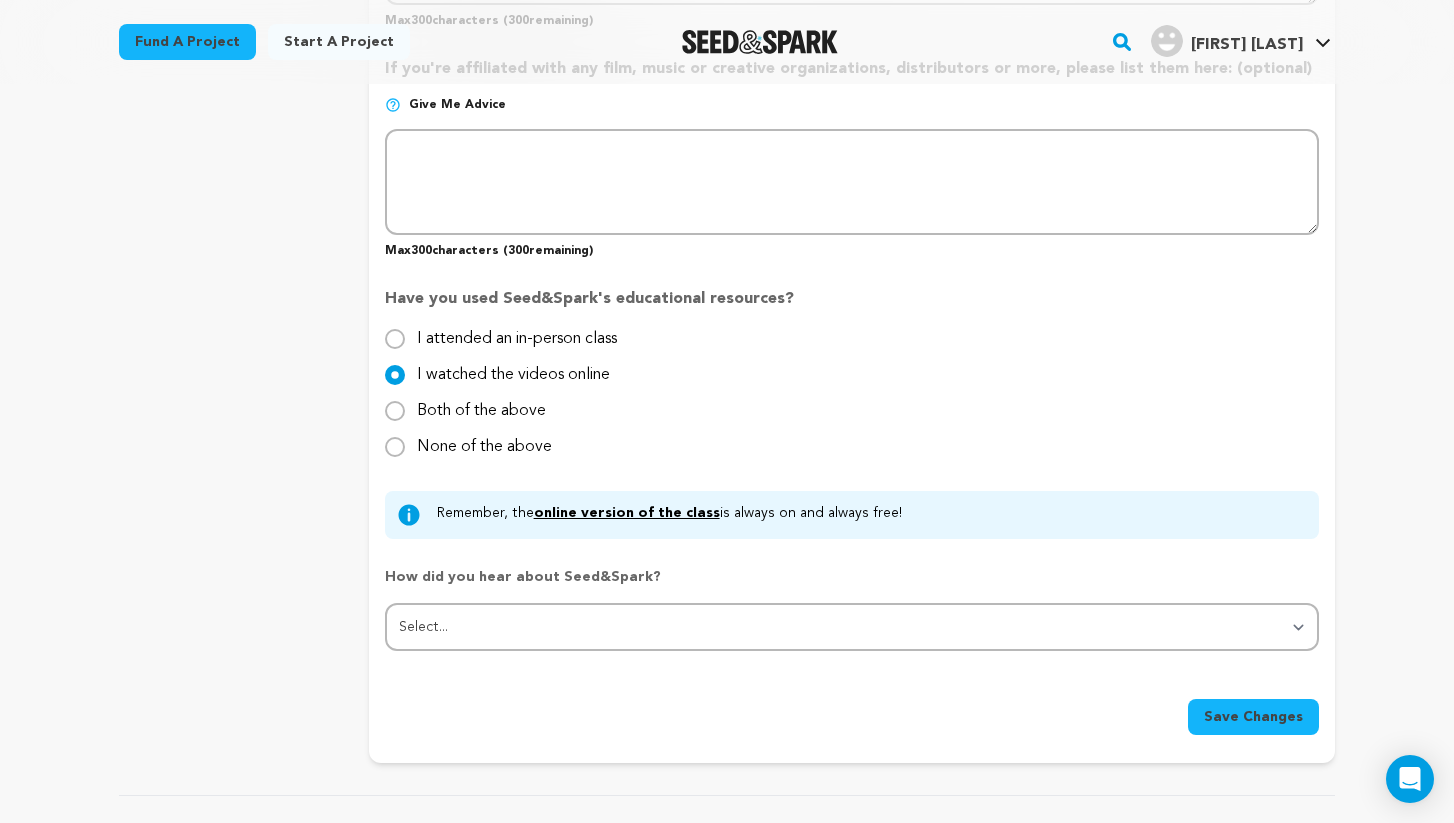 scroll, scrollTop: 1897, scrollLeft: 0, axis: vertical 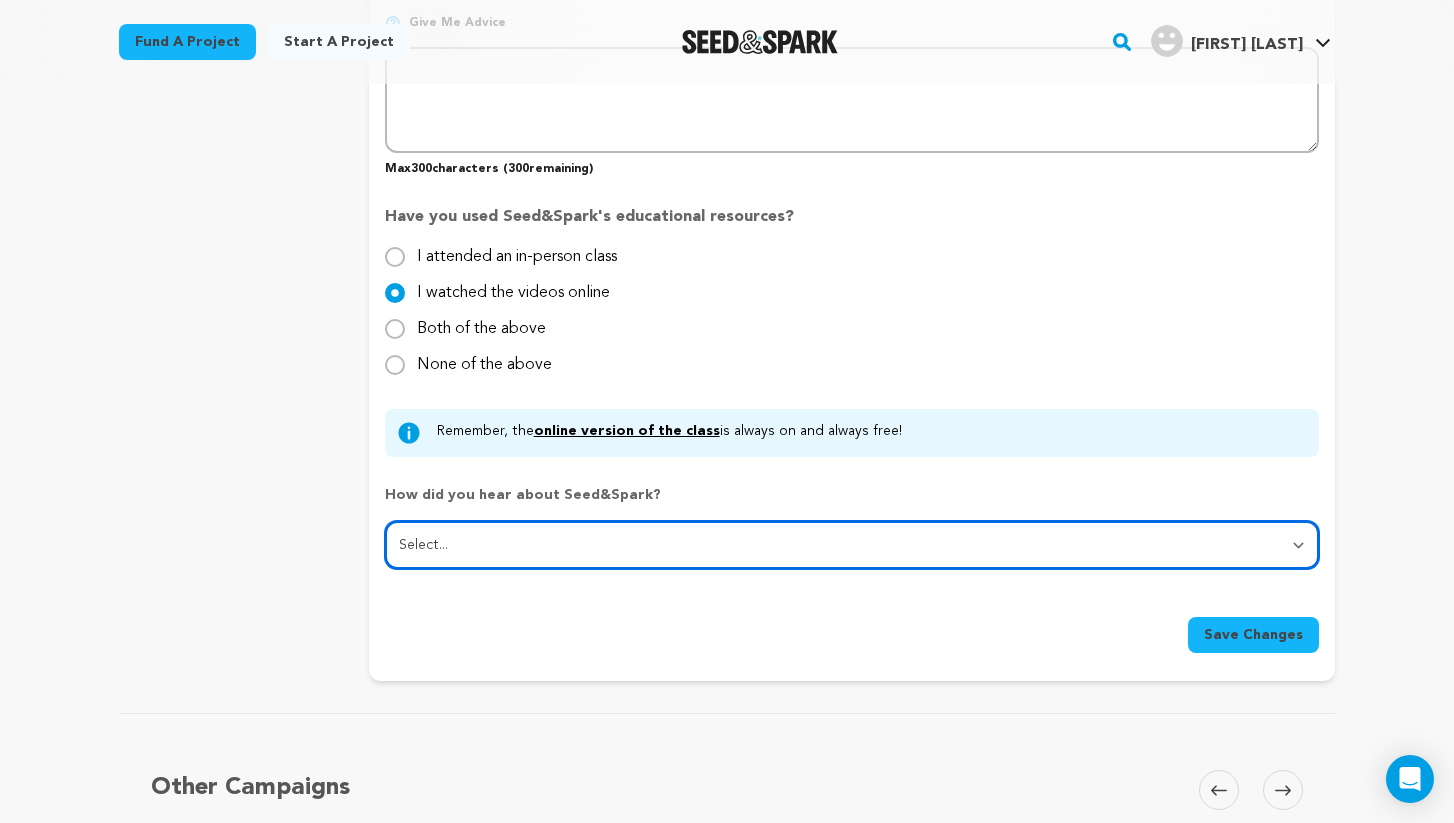 select on "1" 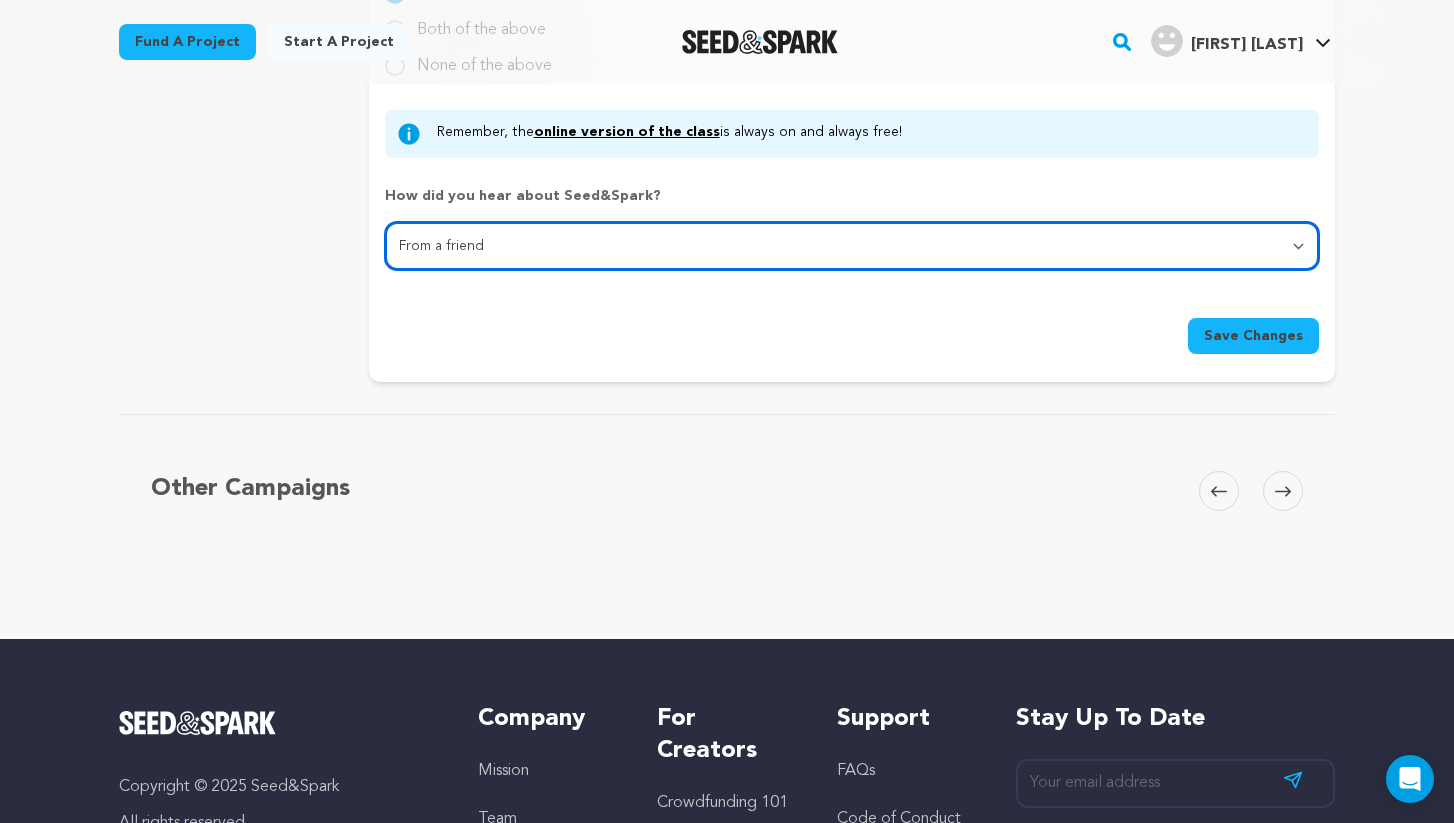 scroll, scrollTop: 2405, scrollLeft: 0, axis: vertical 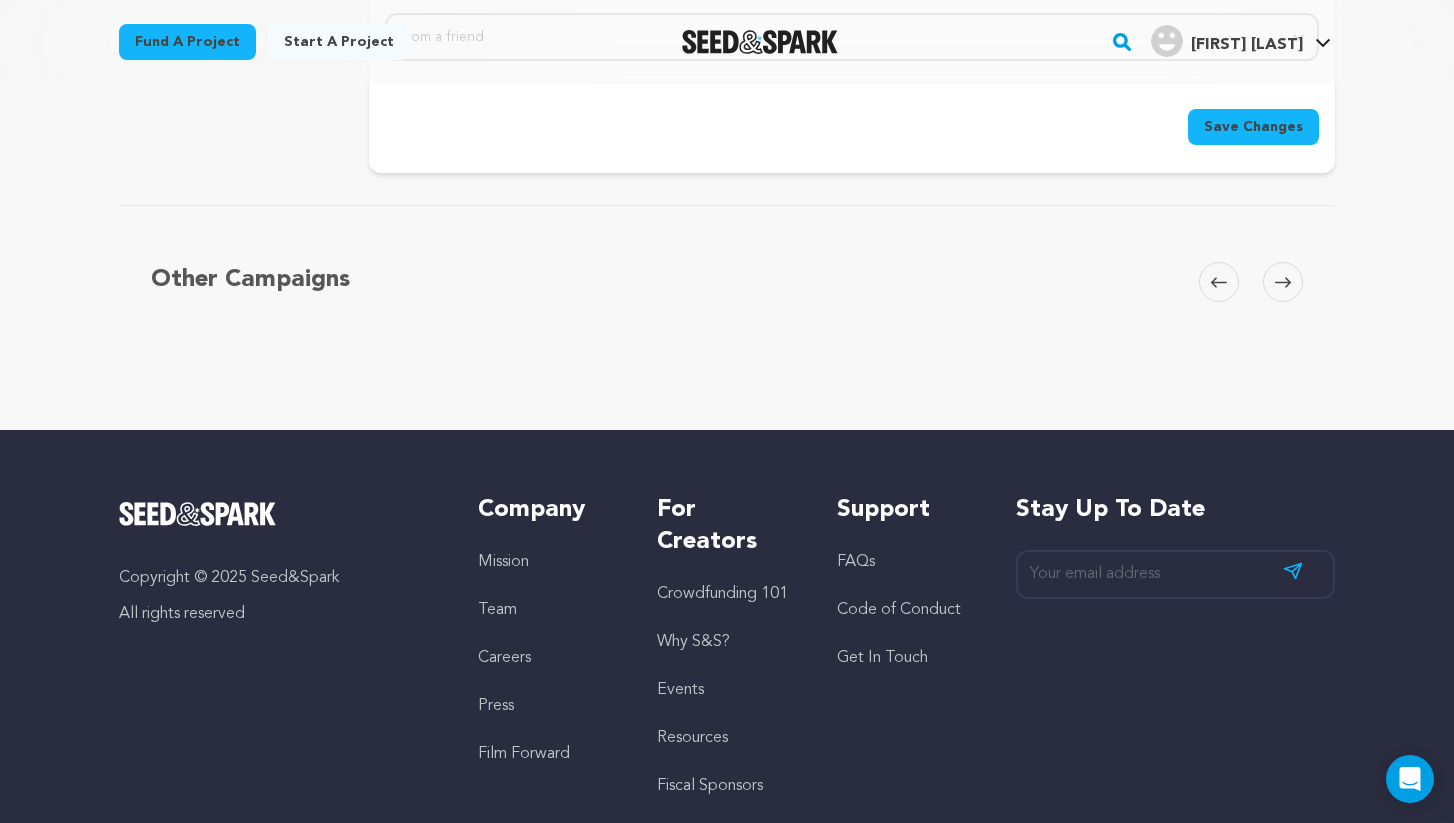 click on "Save Changes" at bounding box center (1253, 127) 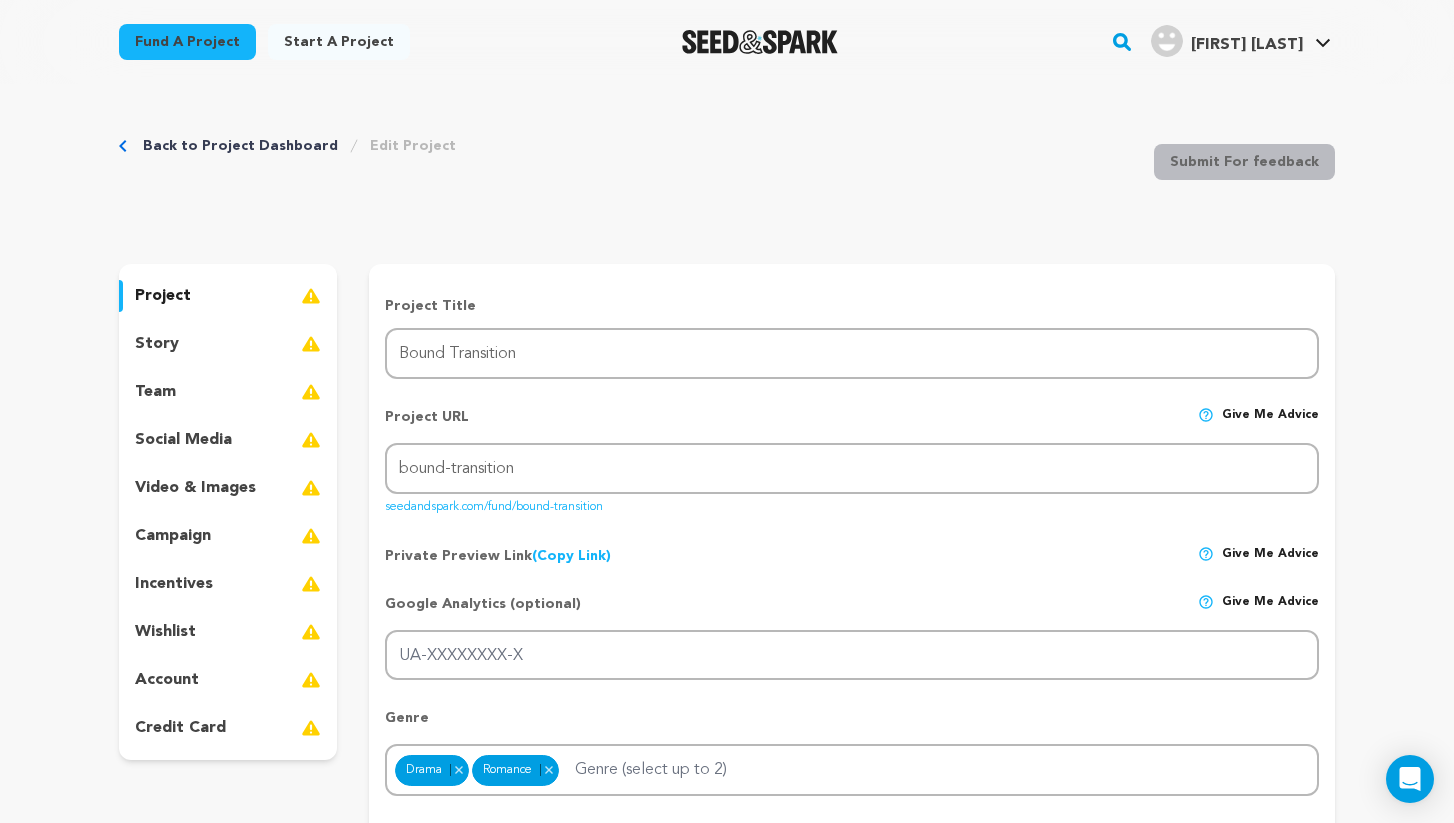 scroll, scrollTop: 0, scrollLeft: 0, axis: both 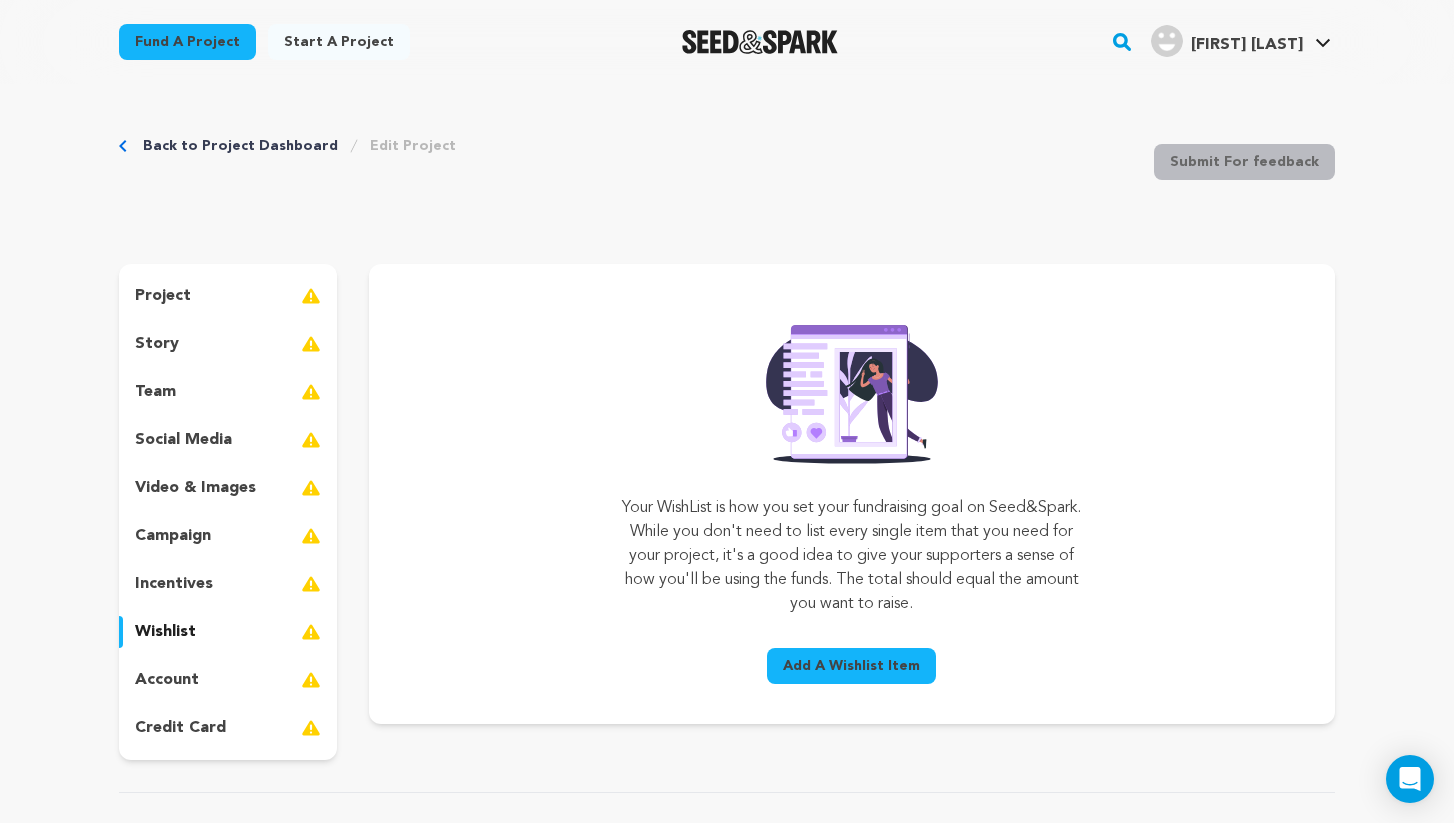 click on "incentives" at bounding box center (228, 584) 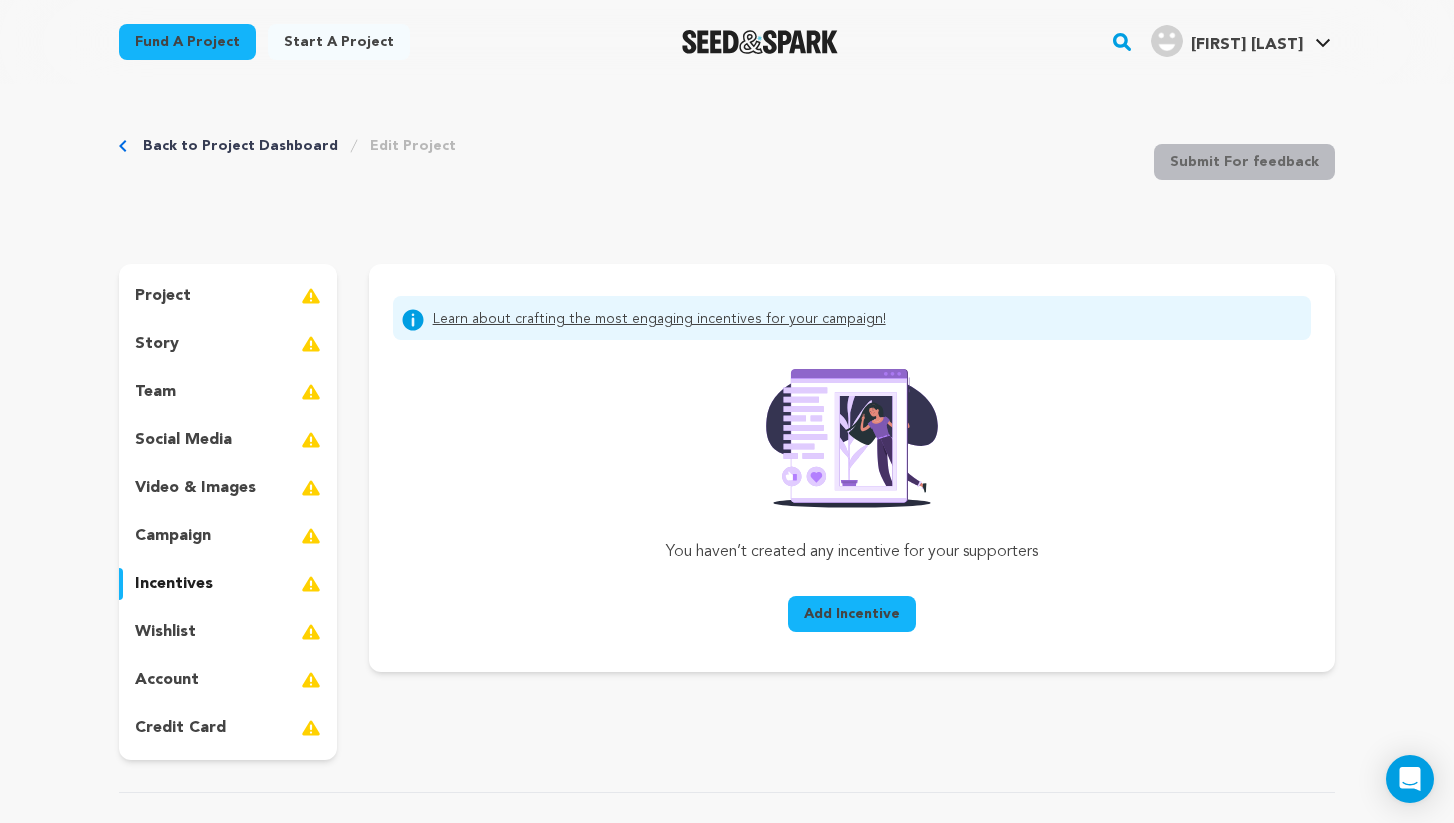 click on "campaign" at bounding box center [228, 536] 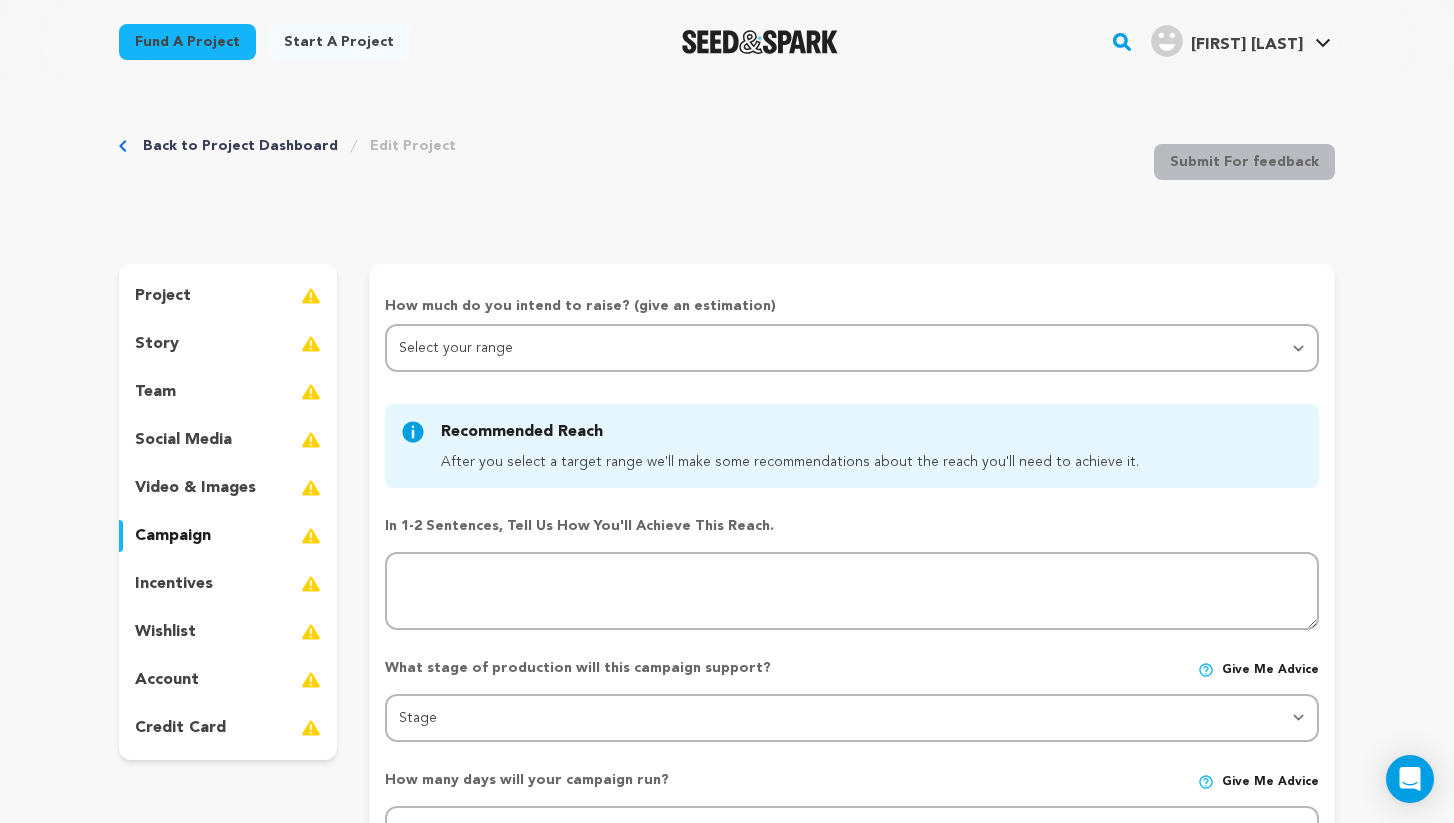 click on "video & images" at bounding box center (195, 488) 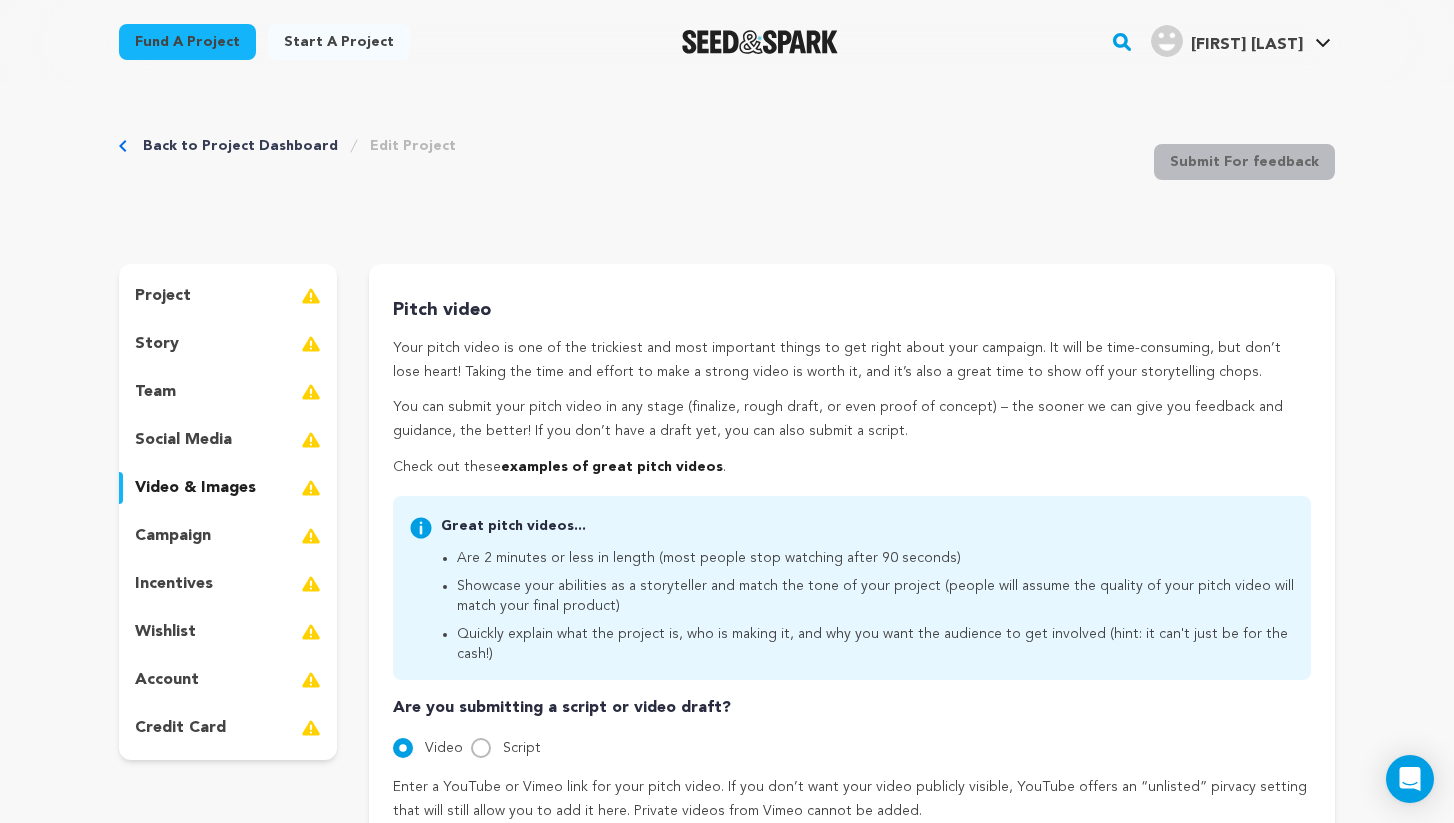click on "social media" at bounding box center (228, 440) 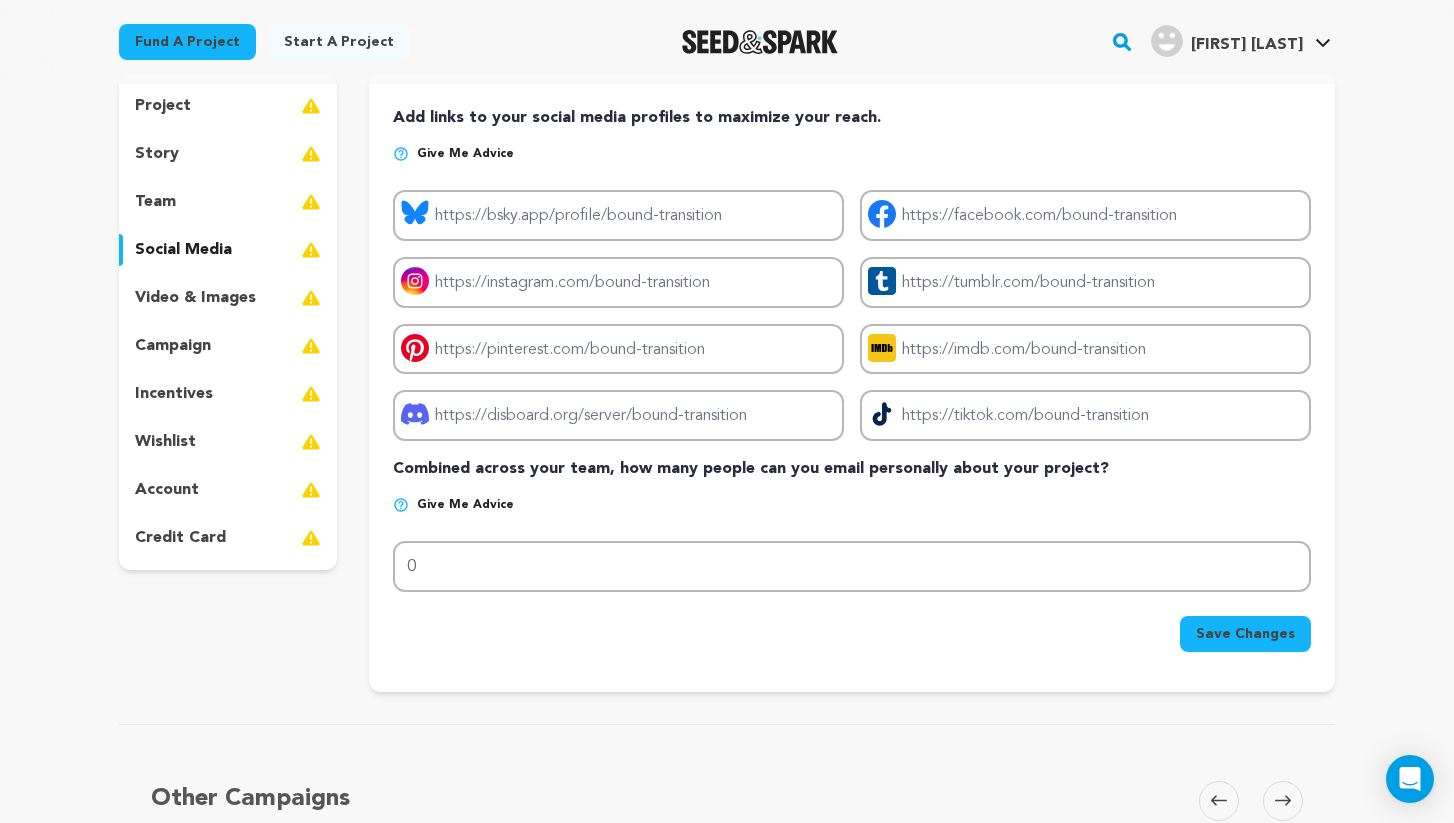 scroll, scrollTop: 164, scrollLeft: 0, axis: vertical 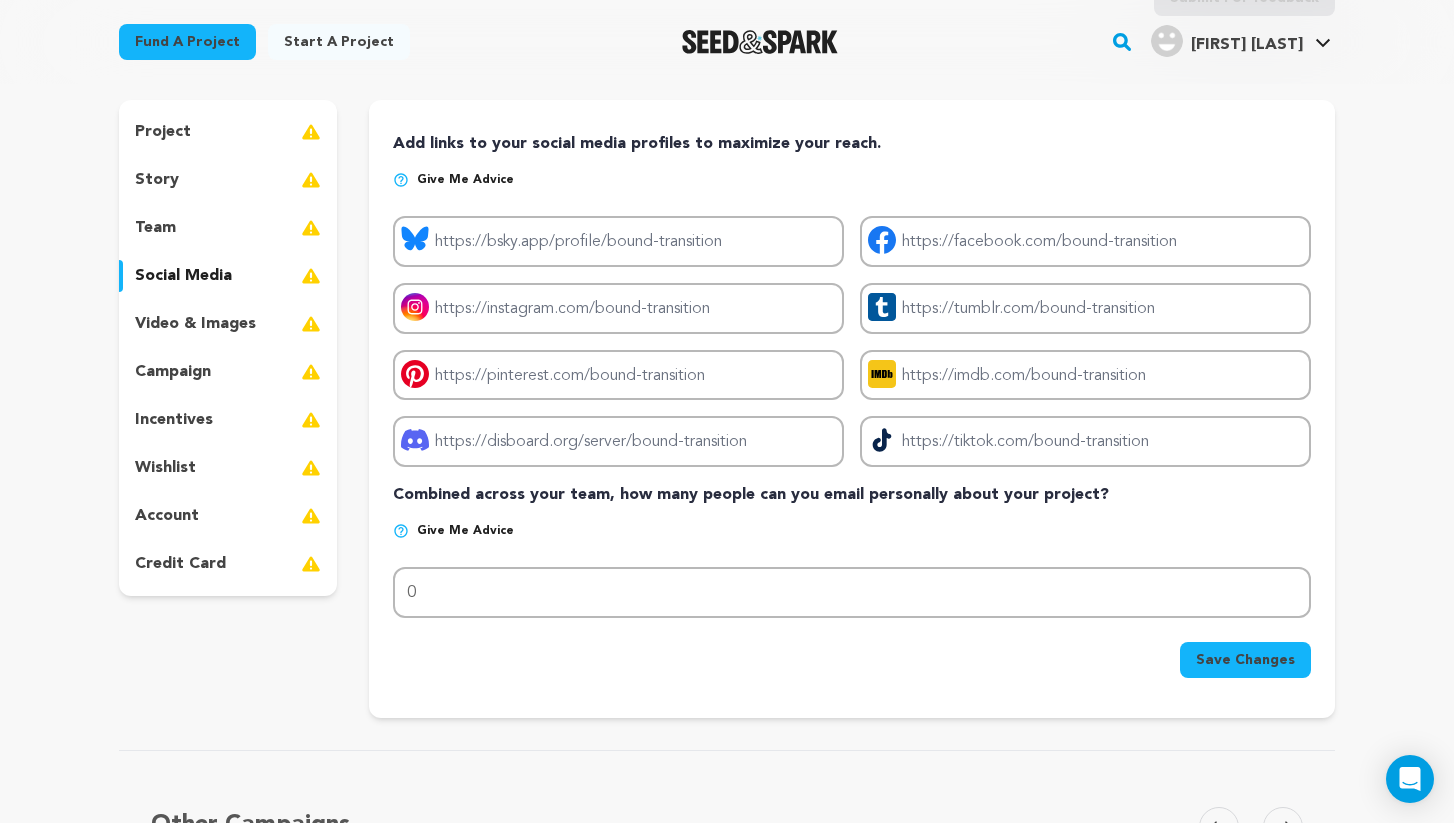click on "project
story
team
social media
video & images
campaign
incentives
wishlist account" at bounding box center (228, 348) 